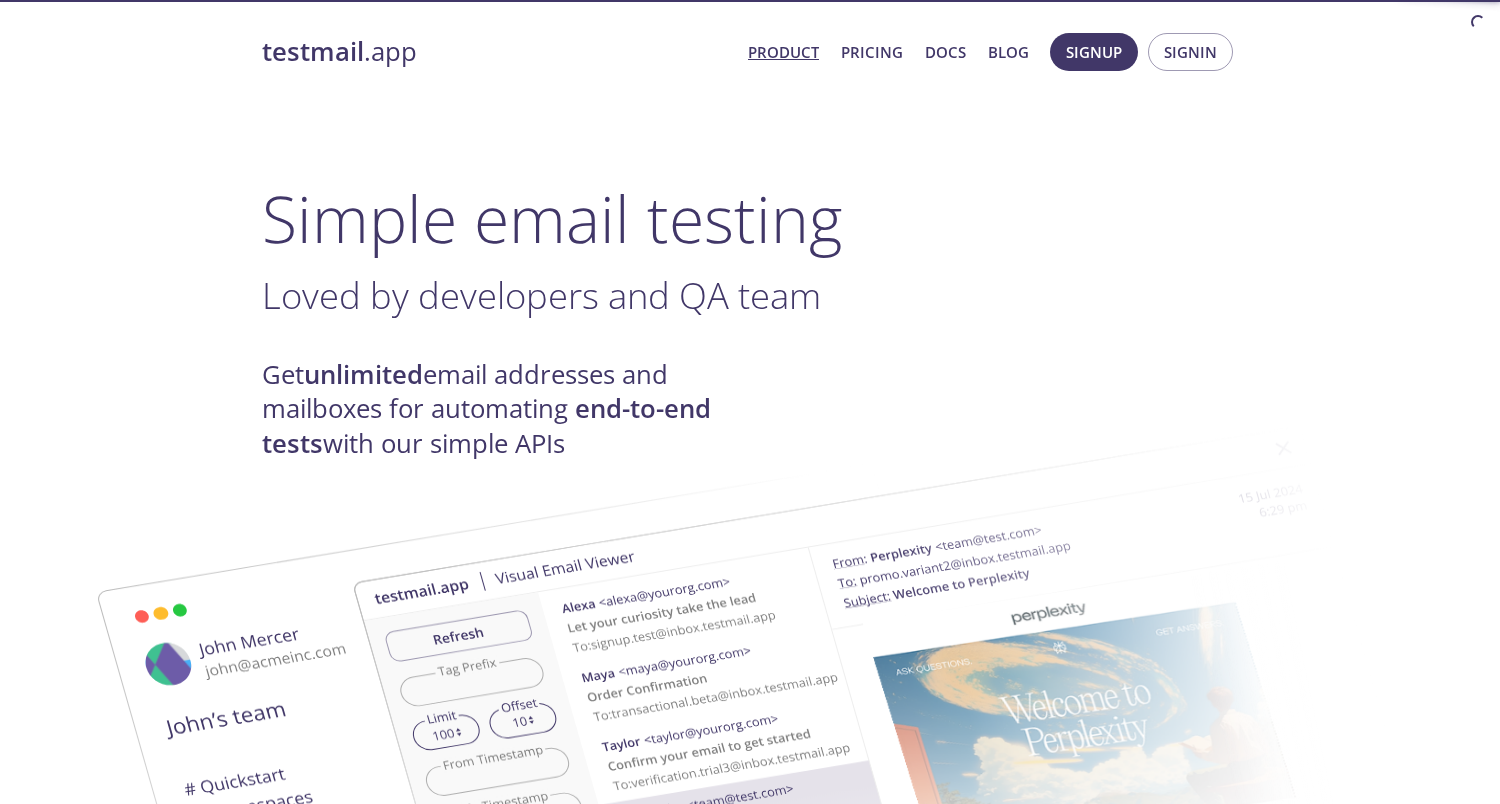 scroll, scrollTop: 0, scrollLeft: 0, axis: both 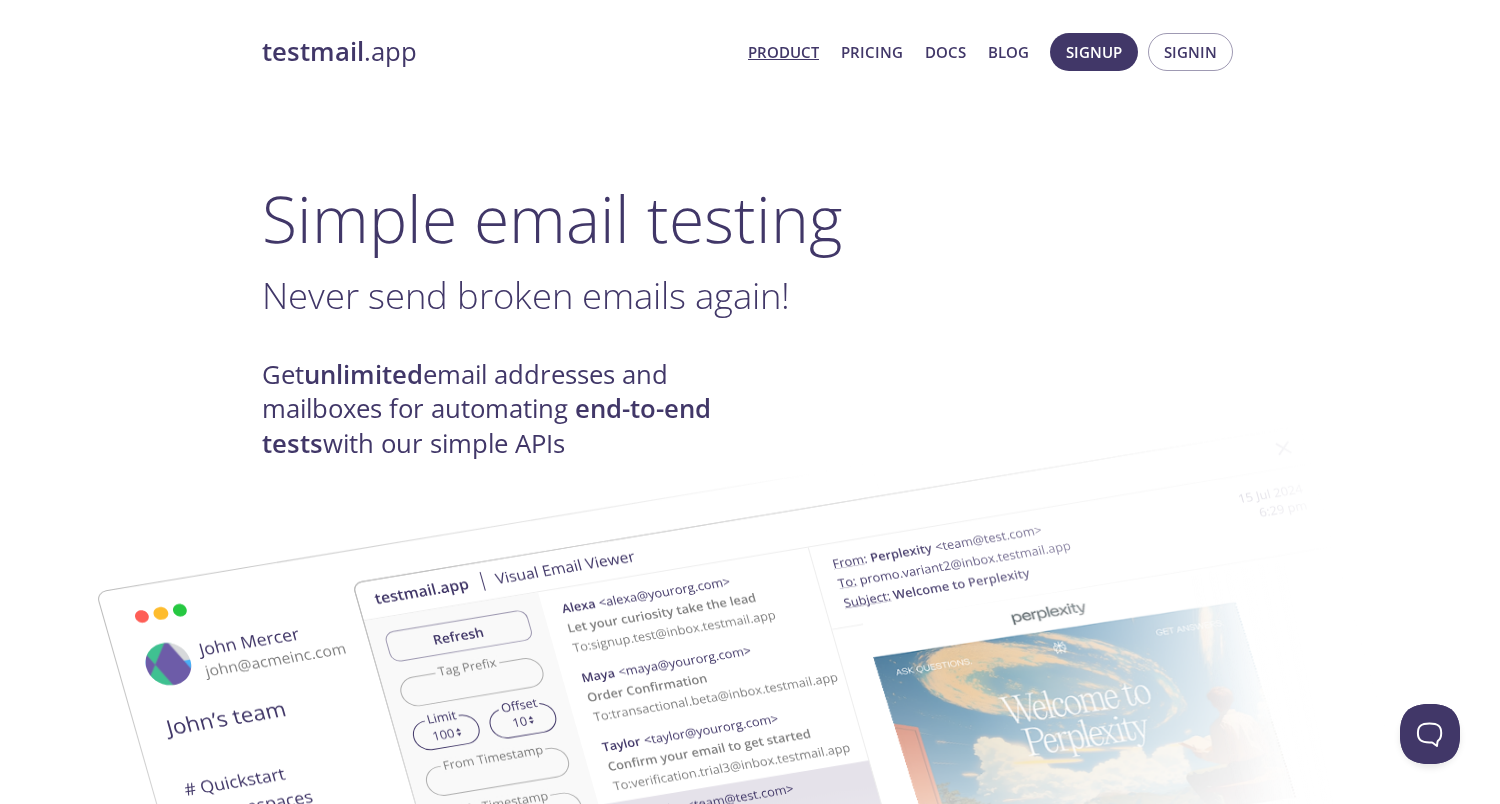 click on "Product" at bounding box center [783, 52] 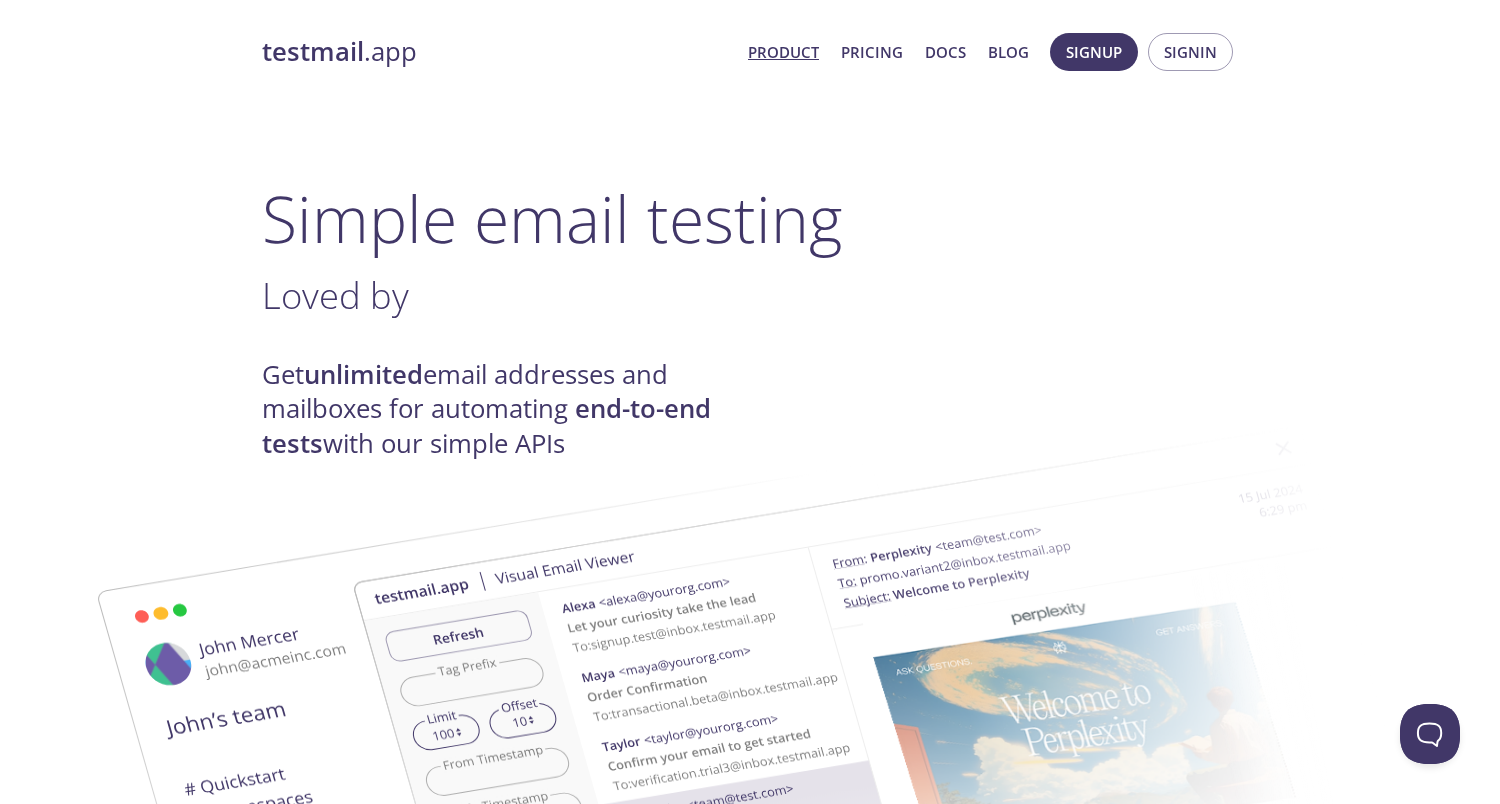 scroll, scrollTop: 0, scrollLeft: 0, axis: both 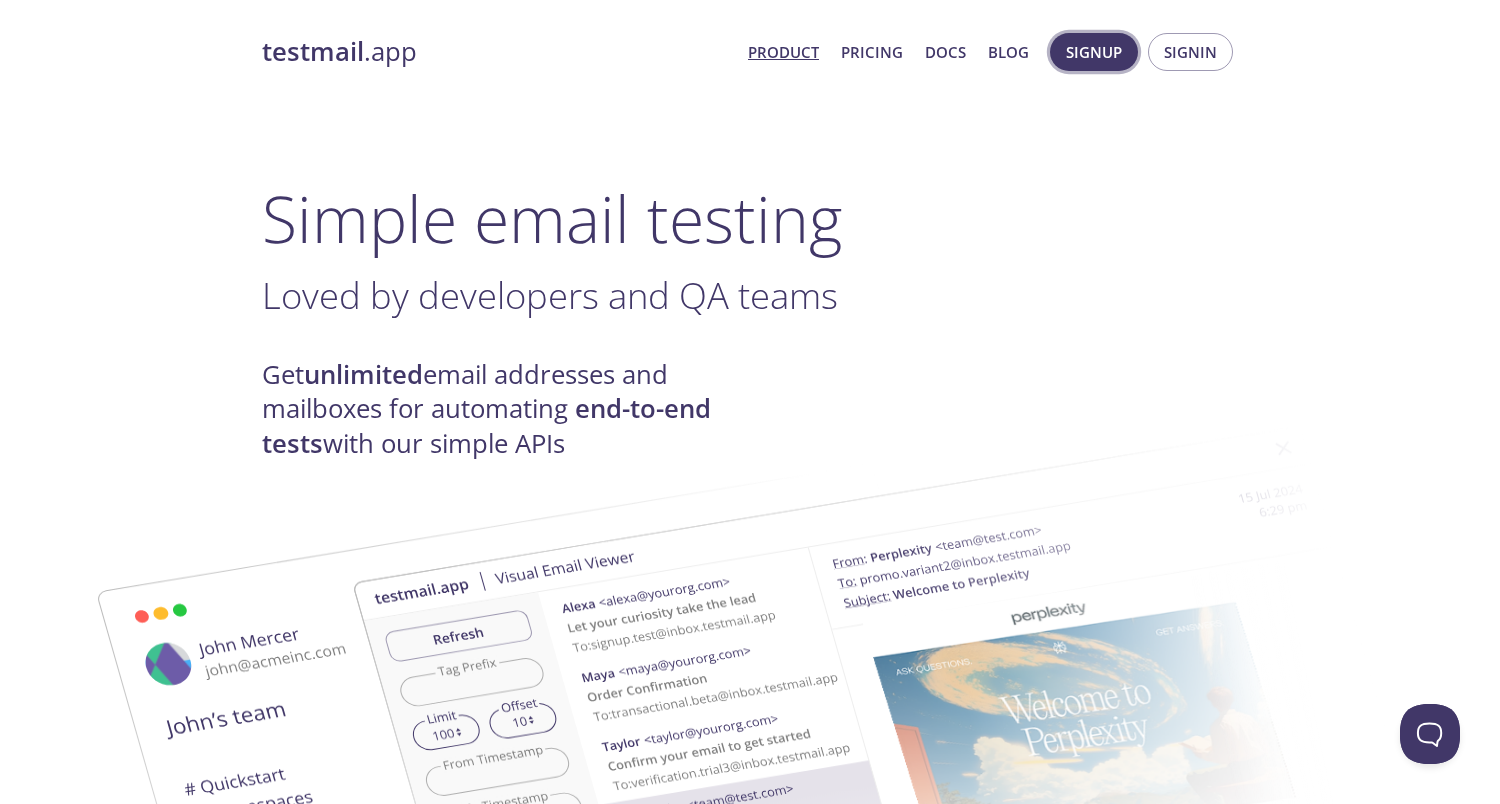 click on "Signup" at bounding box center [1094, 52] 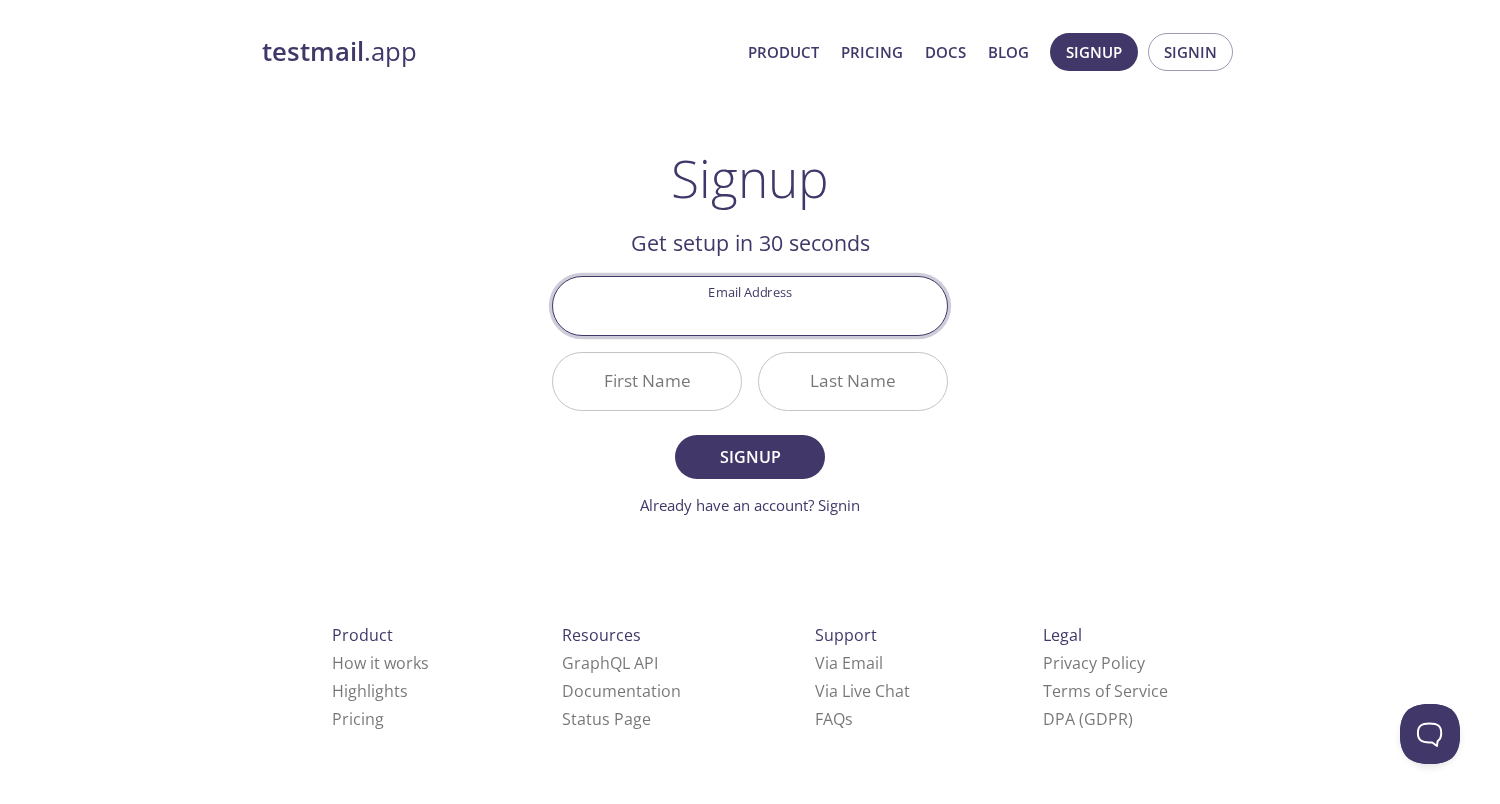 paste on "[EMAIL_ADDRESS][DOMAIN_NAME]" 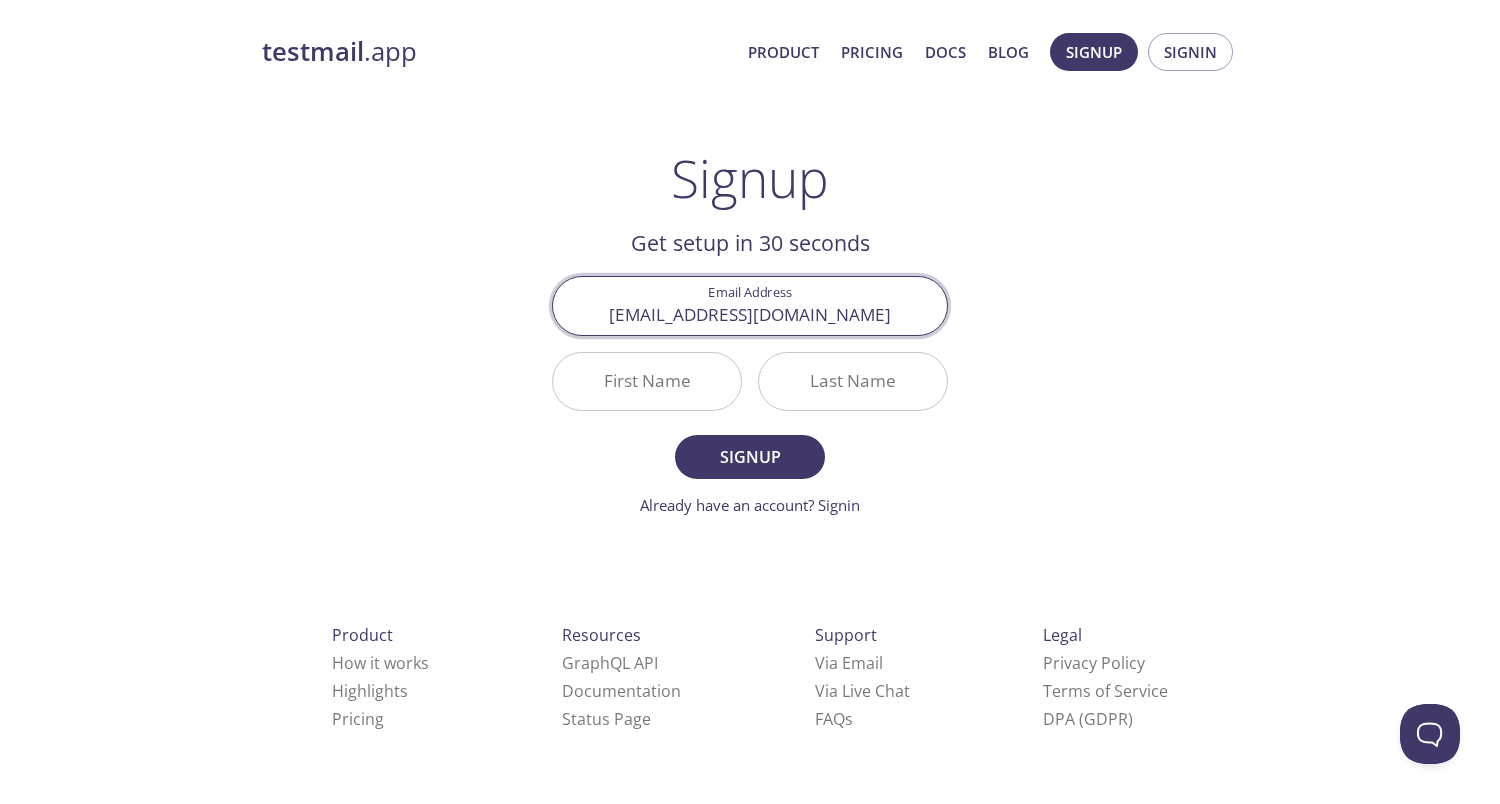 type on "[EMAIL_ADDRESS][DOMAIN_NAME]" 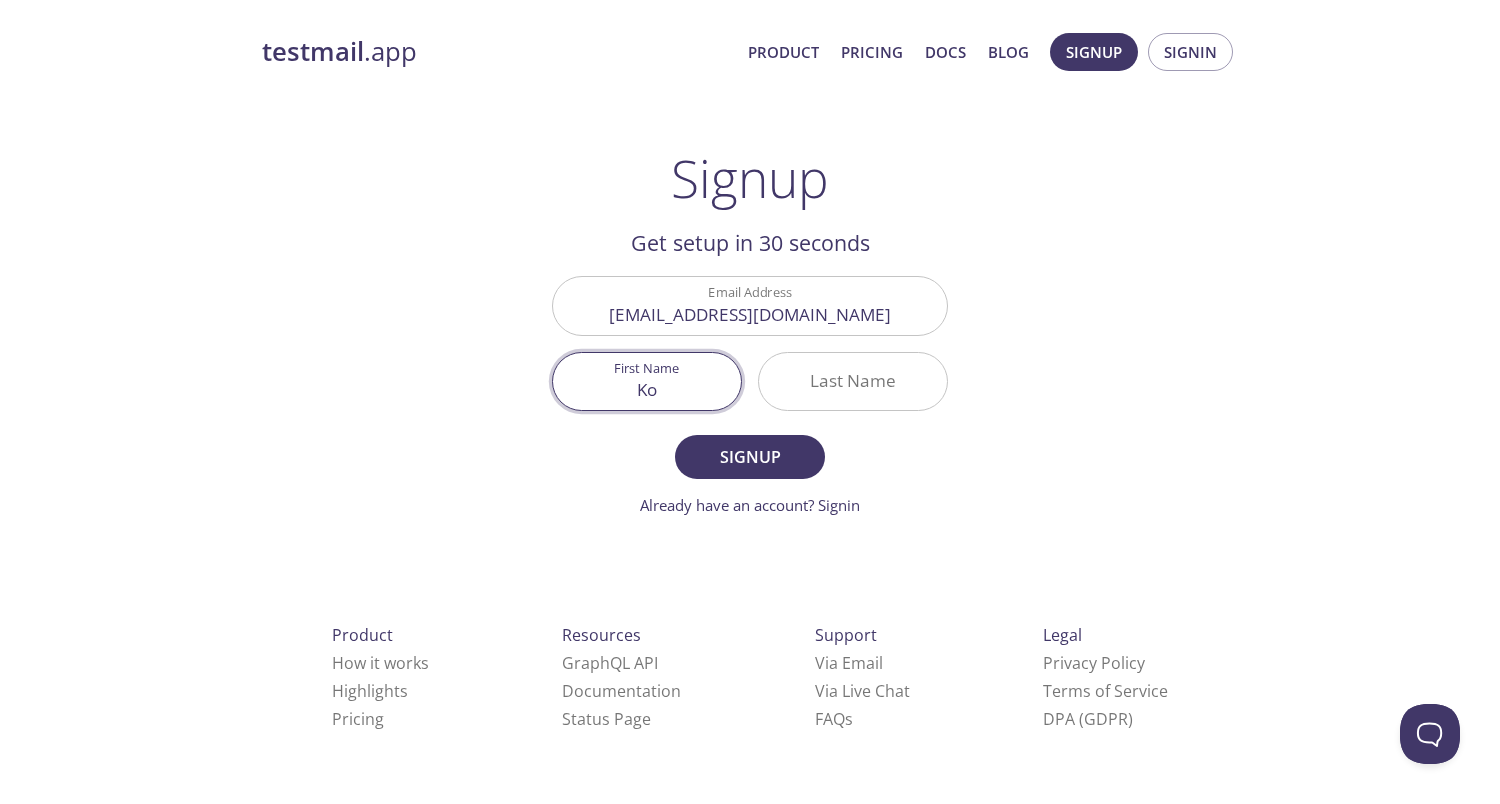 type on "Ko" 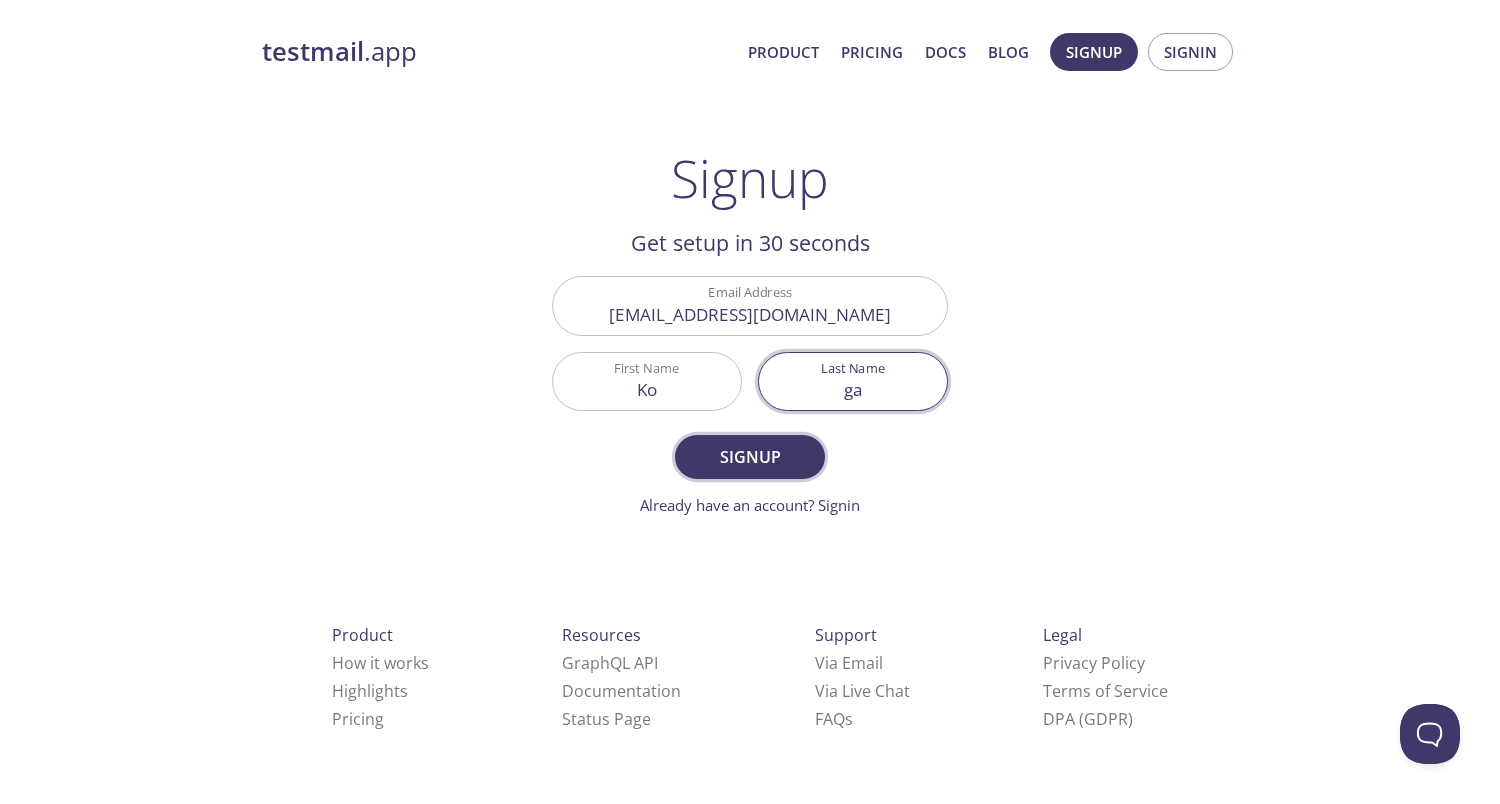type on "ga" 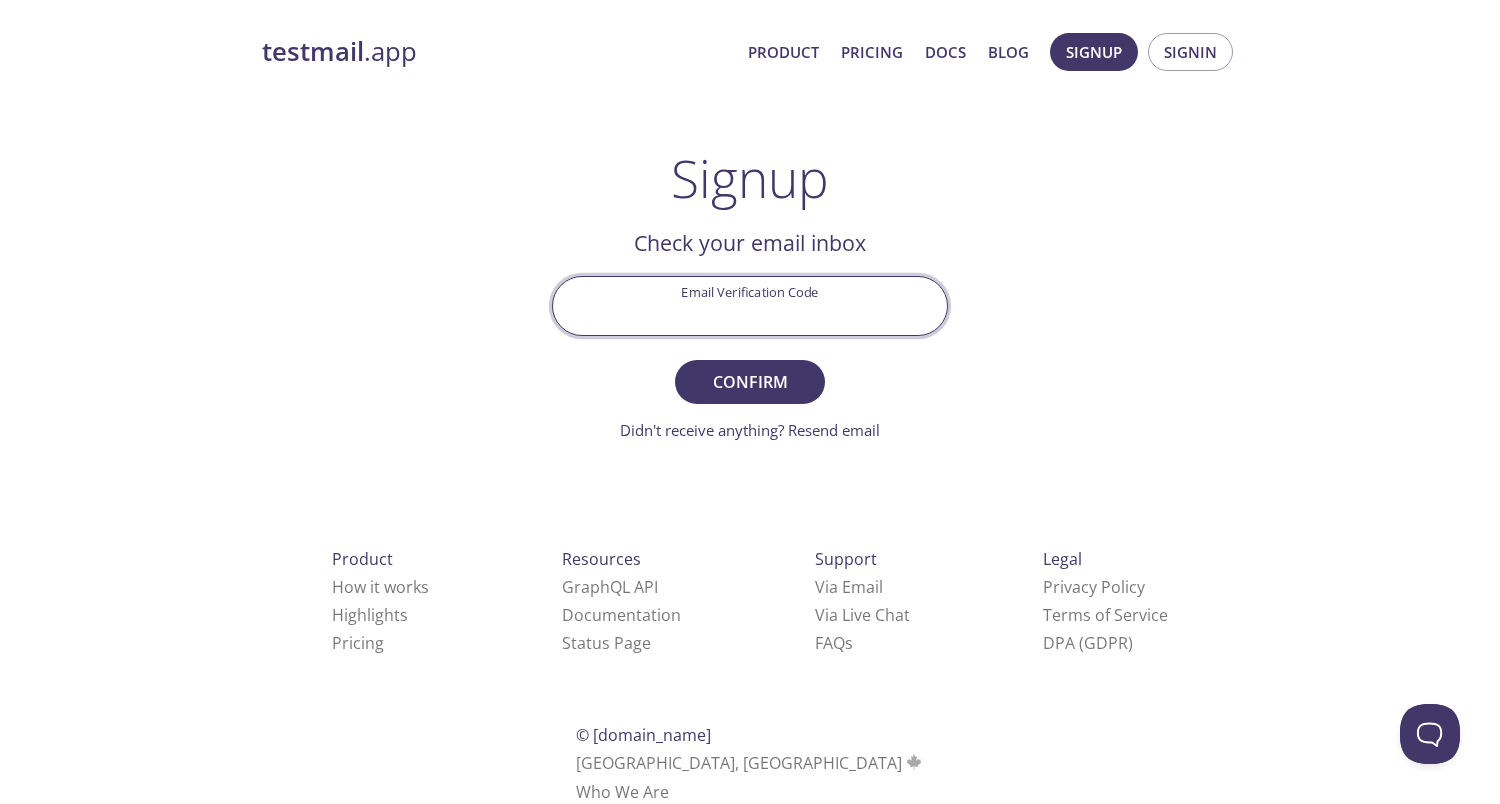 drag, startPoint x: 764, startPoint y: 301, endPoint x: 784, endPoint y: 307, distance: 20.880613 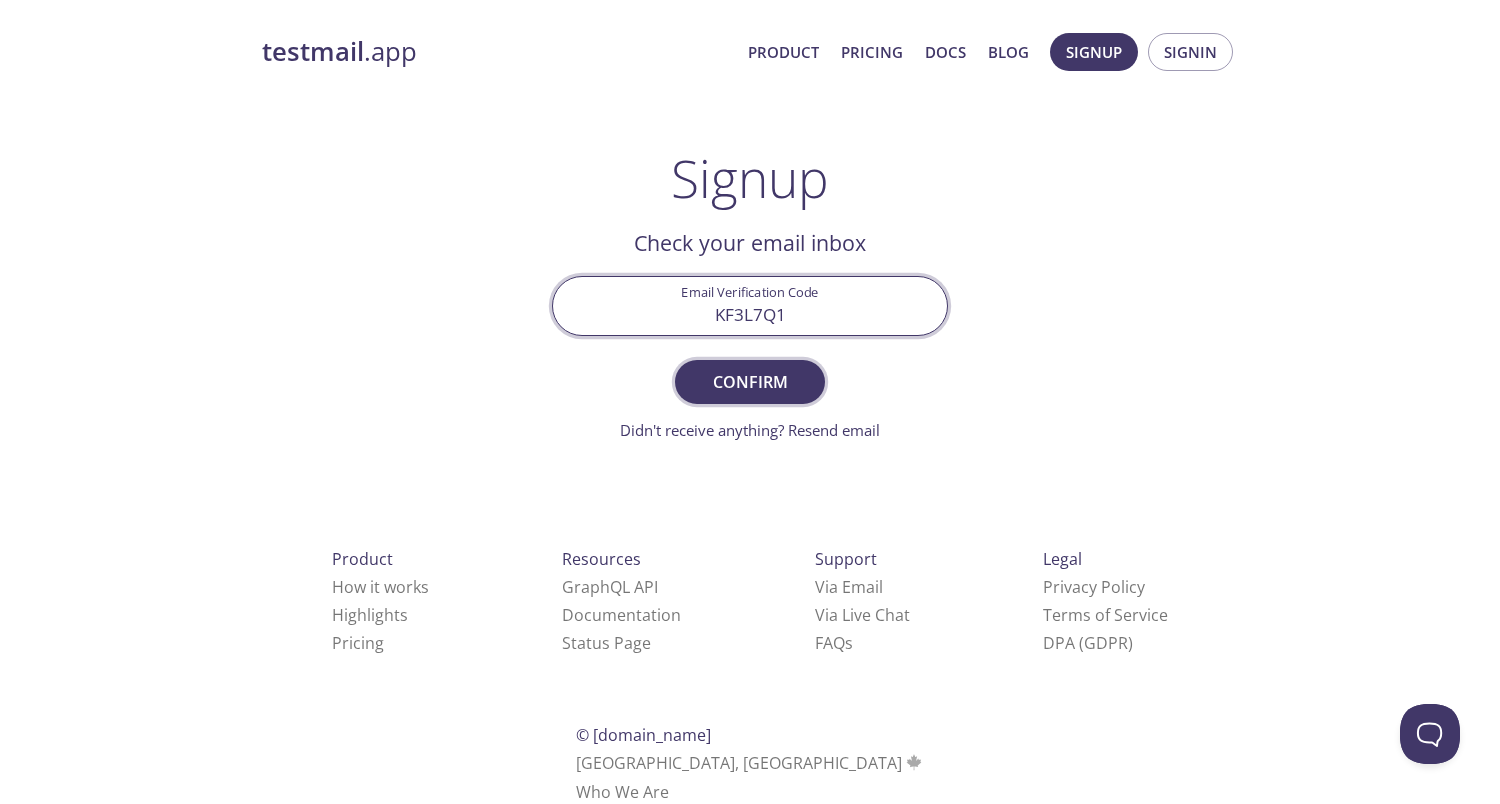 type on "KF3L7Q1" 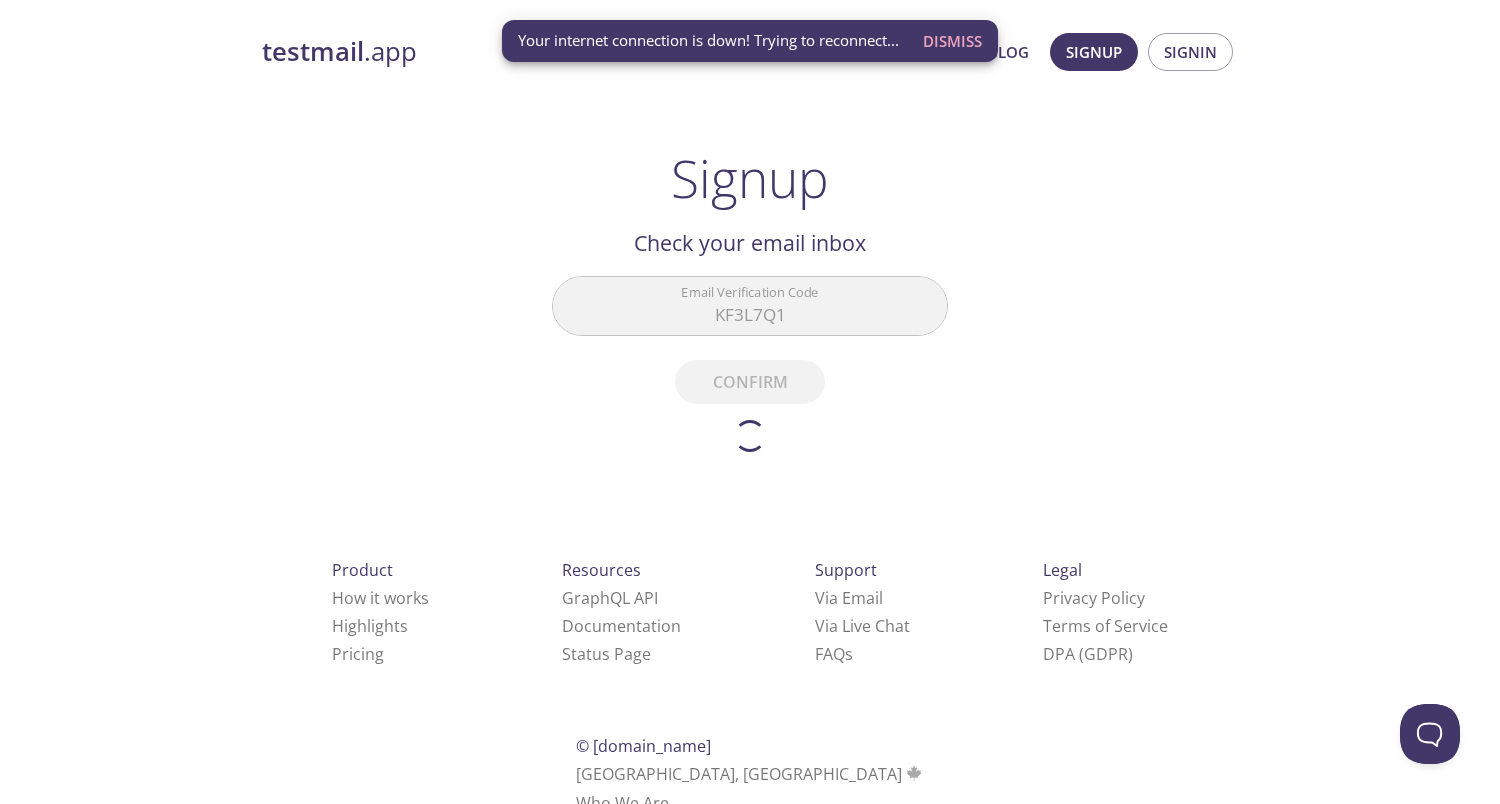 click on "Your internet connection is down! Trying to reconnect..." at bounding box center (708, 40) 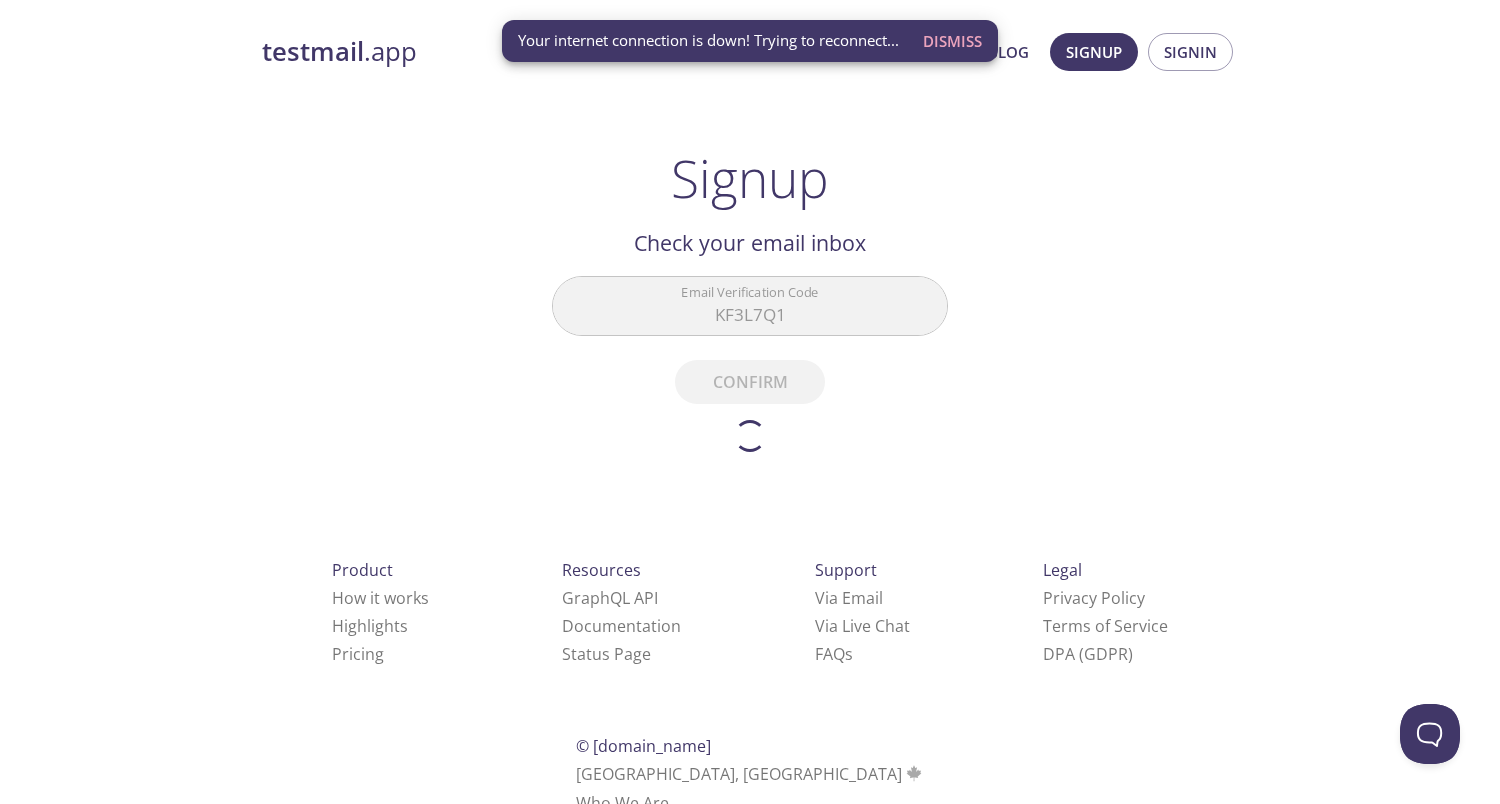 click on "testmail .app Product Pricing Docs Blog Signup Signin Signup Get setup in 30 seconds Email Address [EMAIL_ADDRESS][DOMAIN_NAME] First Name Ko Last Name ga Signup Already have an account? Signin Check your email inbox Email Verification Code KF3L7Q1 Confirm Didn't receive anything? Resend email Product How it works Highlights Pricing Resources GraphQL API Documentation Status Page Support Via Email Via Live Chat FAQ s Legal Privacy Policy Terms of Service DPA (GDPR) © [DOMAIN_NAME] [GEOGRAPHIC_DATA], [GEOGRAPHIC_DATA] Who We Are" at bounding box center (750, 446) 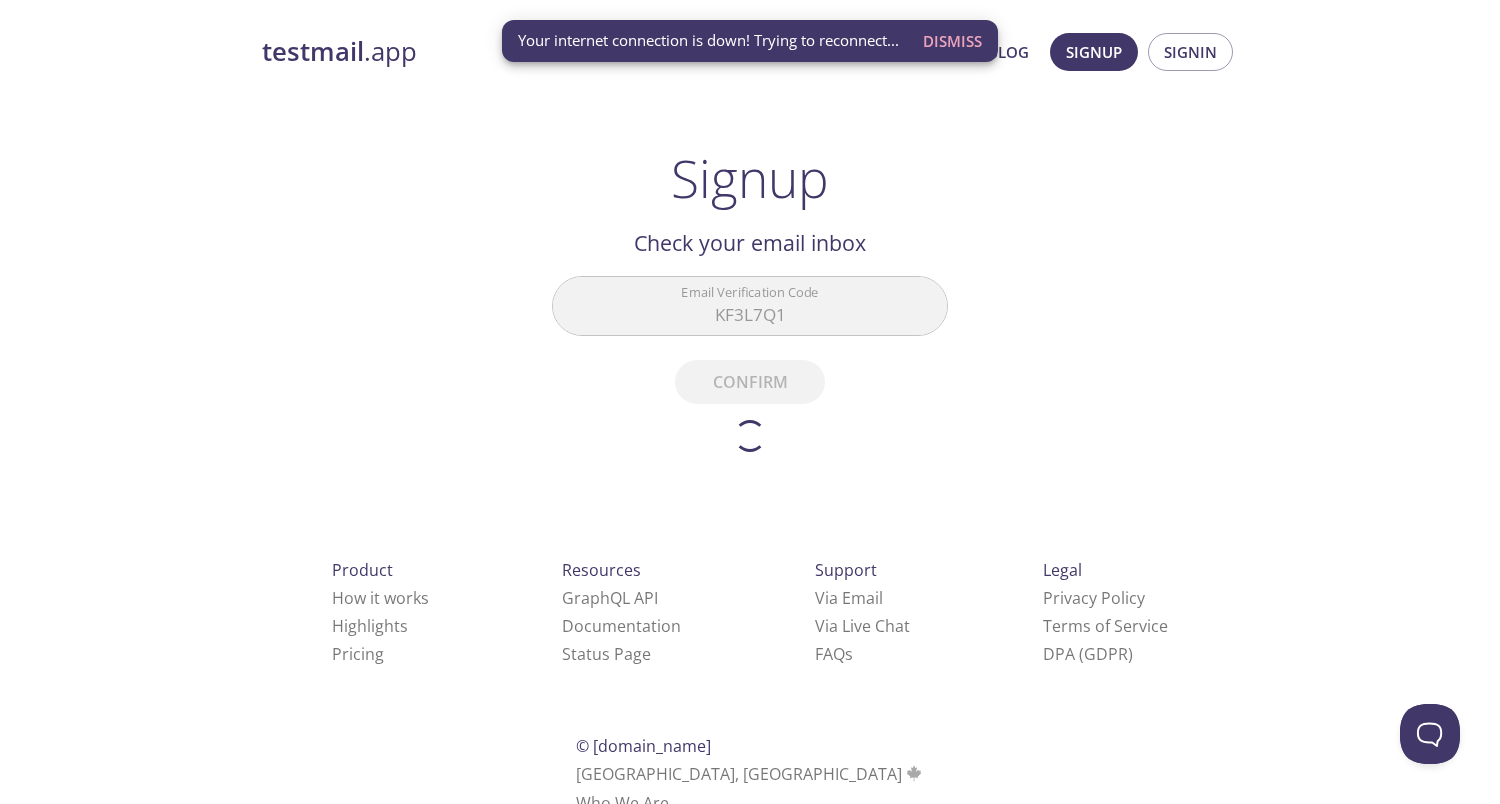 click on "testmail" at bounding box center [313, 51] 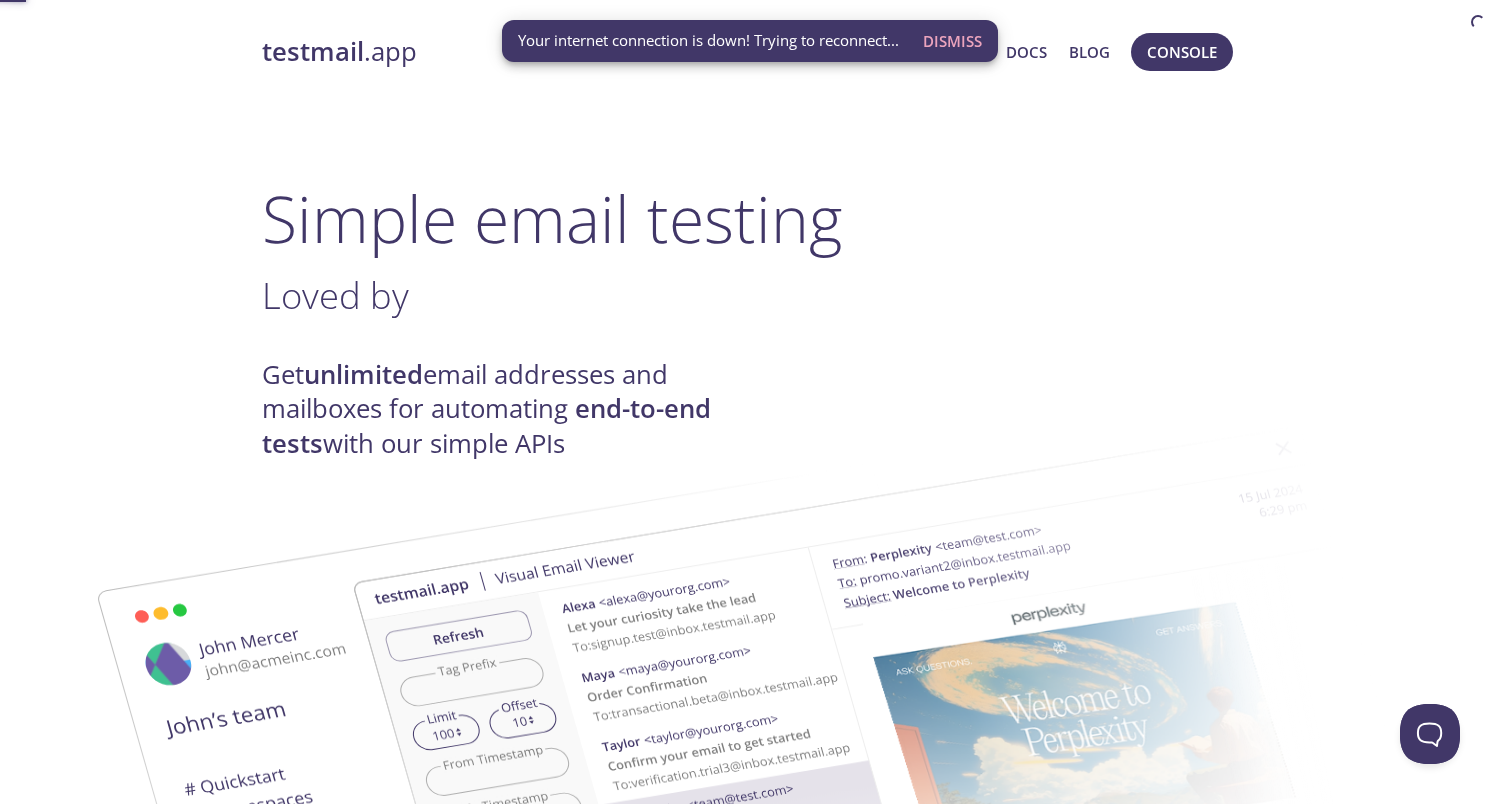 click on "testmail" at bounding box center [313, 51] 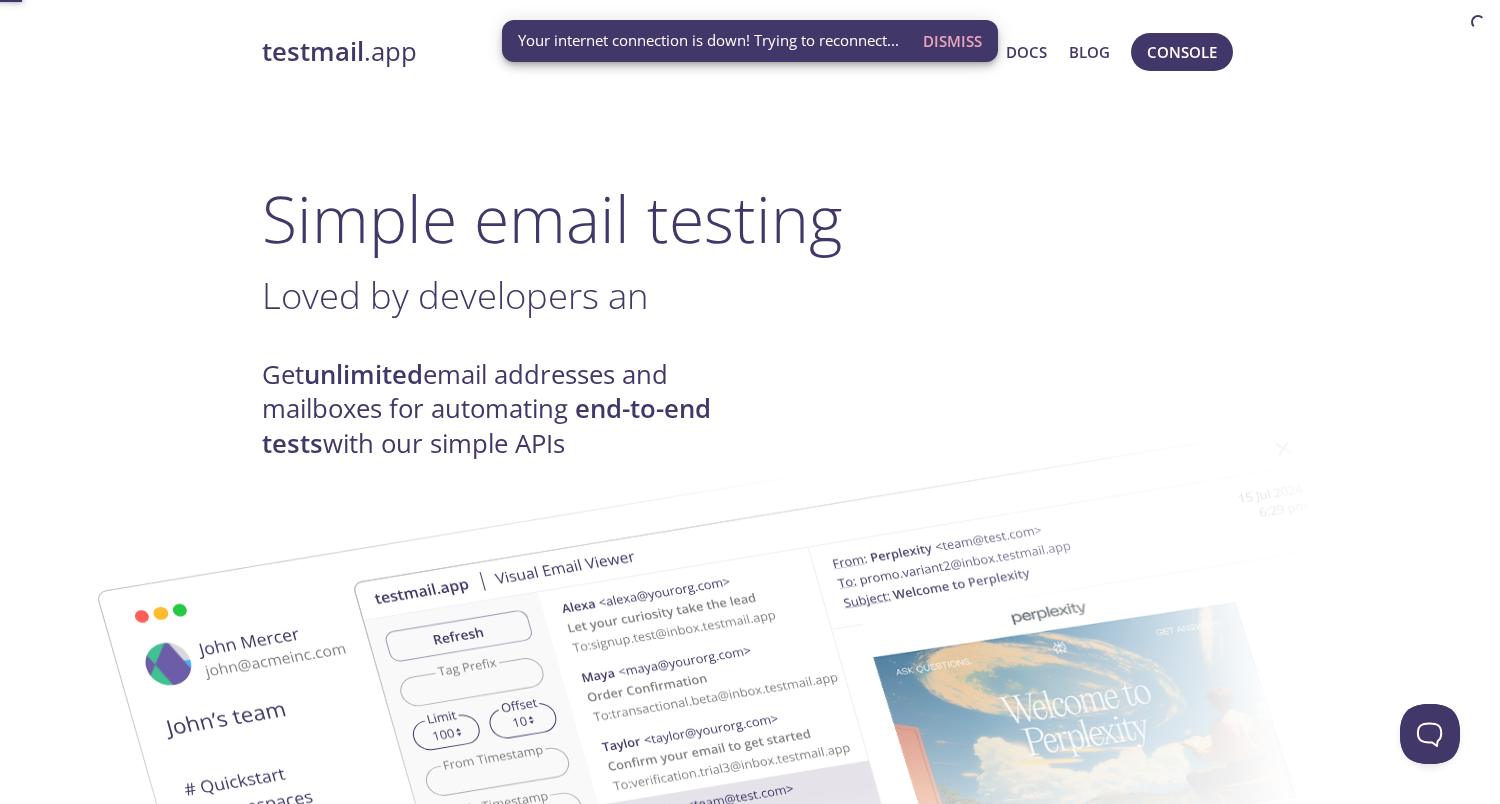 click on "testmail" at bounding box center (313, 51) 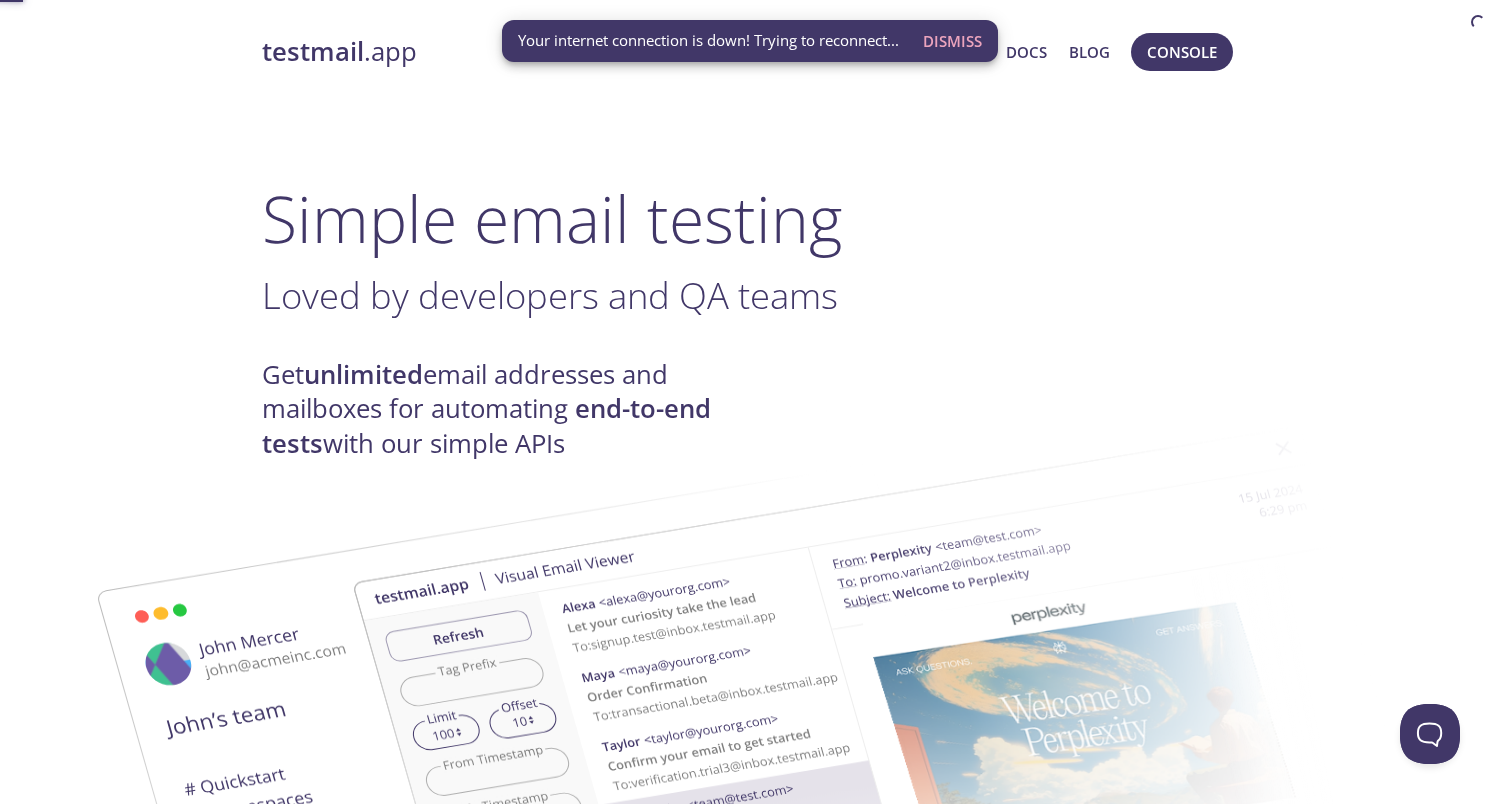 click on "testmail" at bounding box center [313, 51] 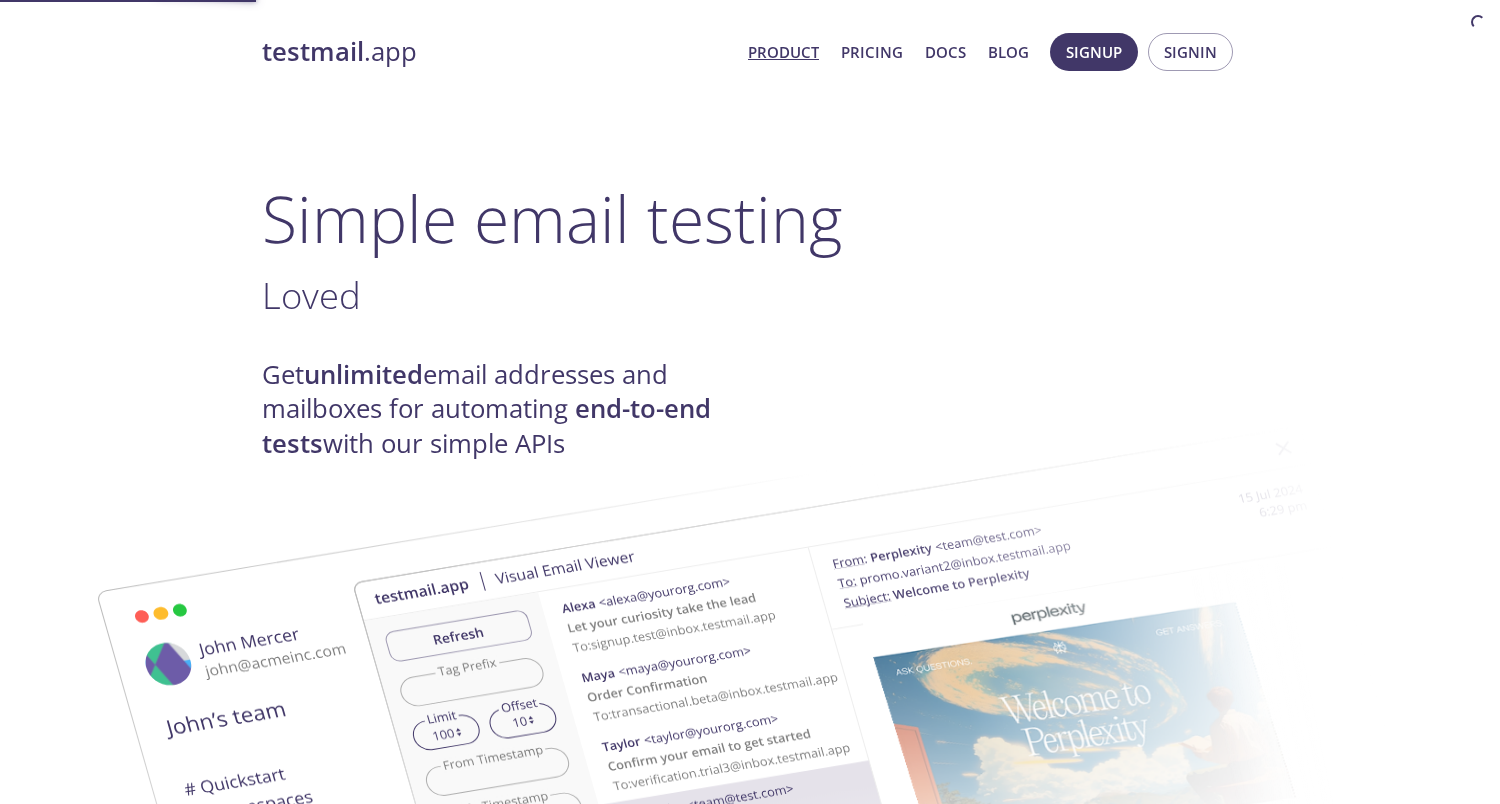 scroll, scrollTop: 0, scrollLeft: 0, axis: both 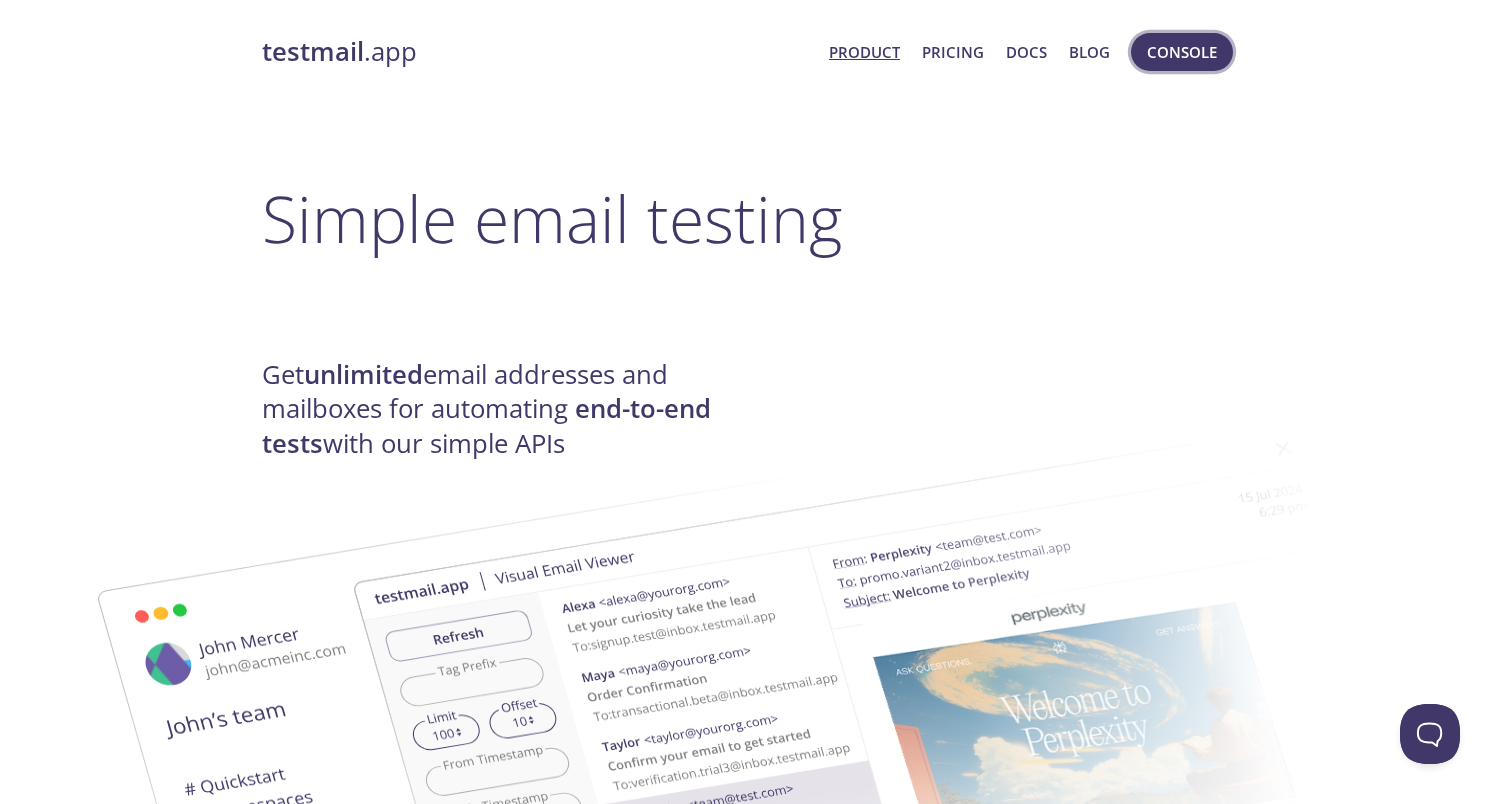 click on "Console" at bounding box center [1182, 52] 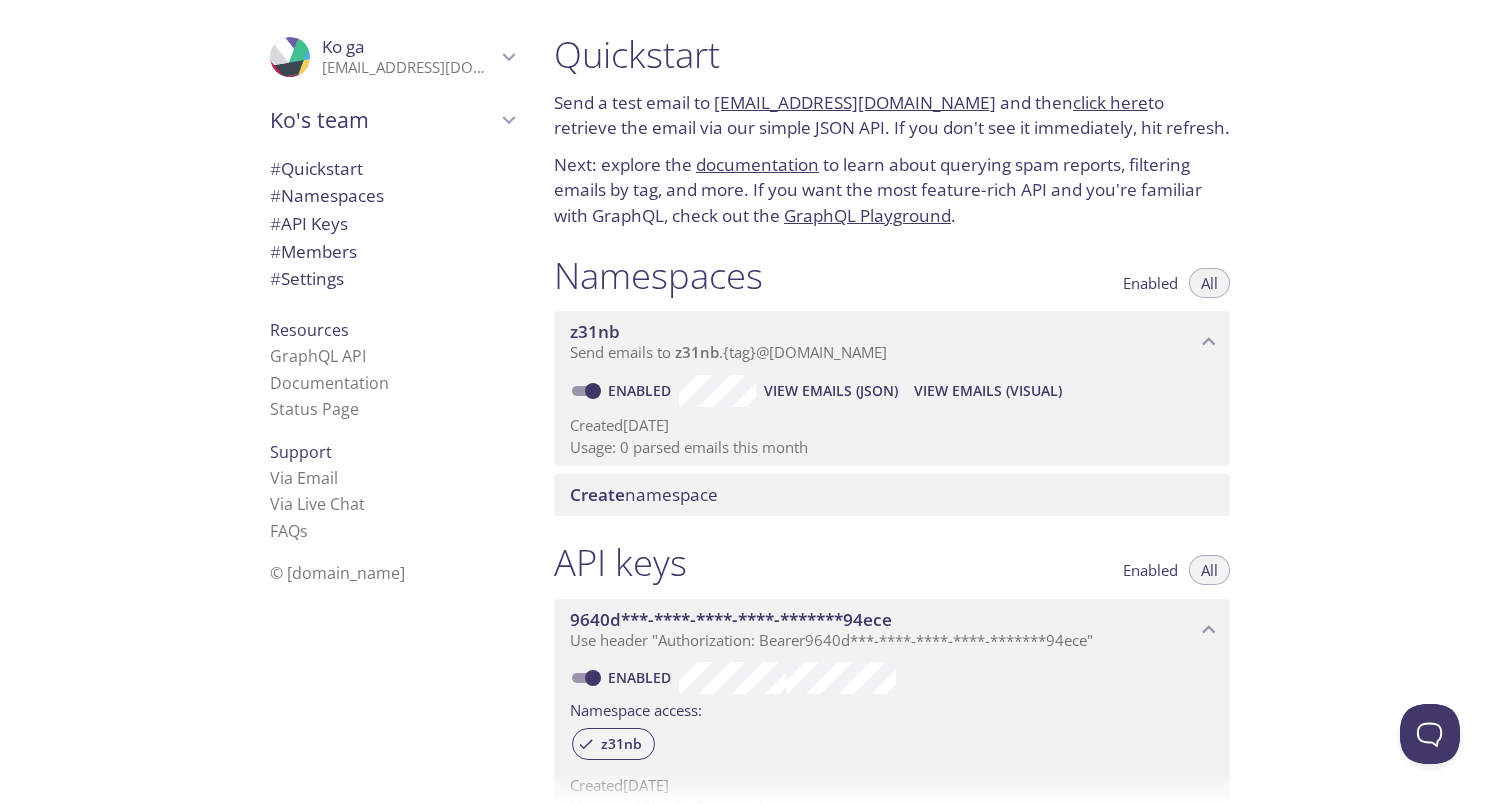 scroll, scrollTop: 0, scrollLeft: 0, axis: both 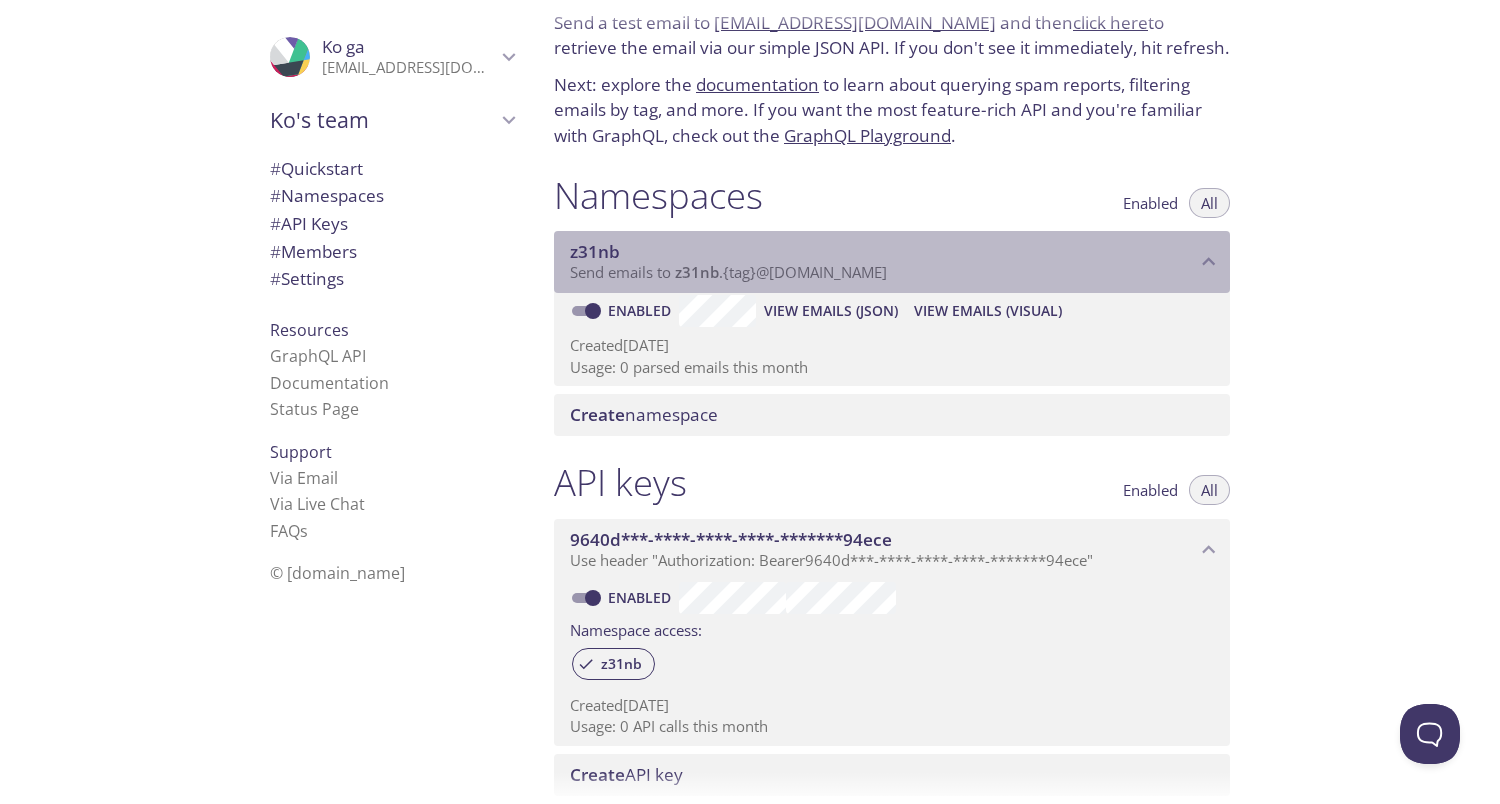 click on "z31nb" at bounding box center (883, 252) 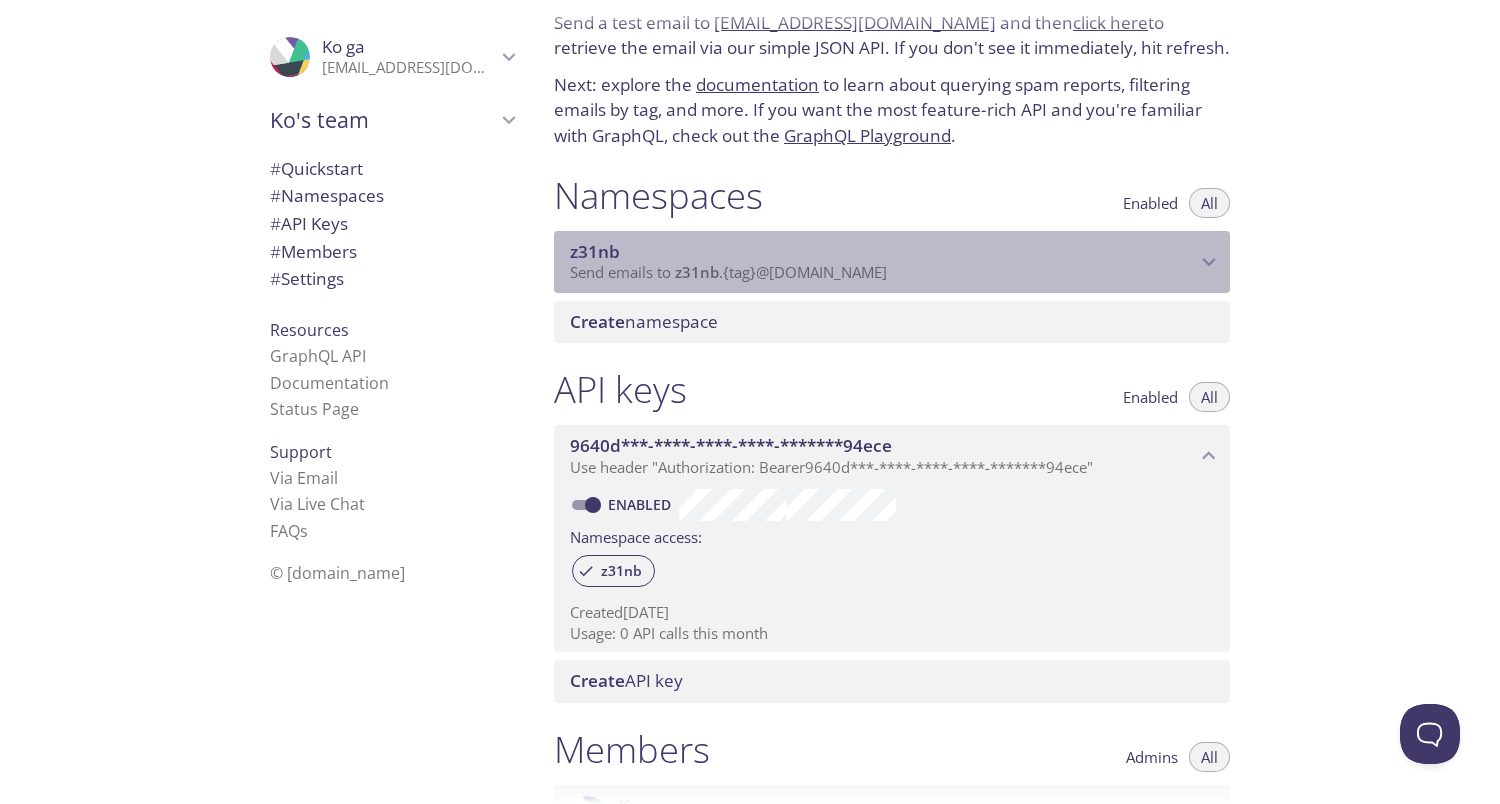 click on "z31nb" at bounding box center [883, 252] 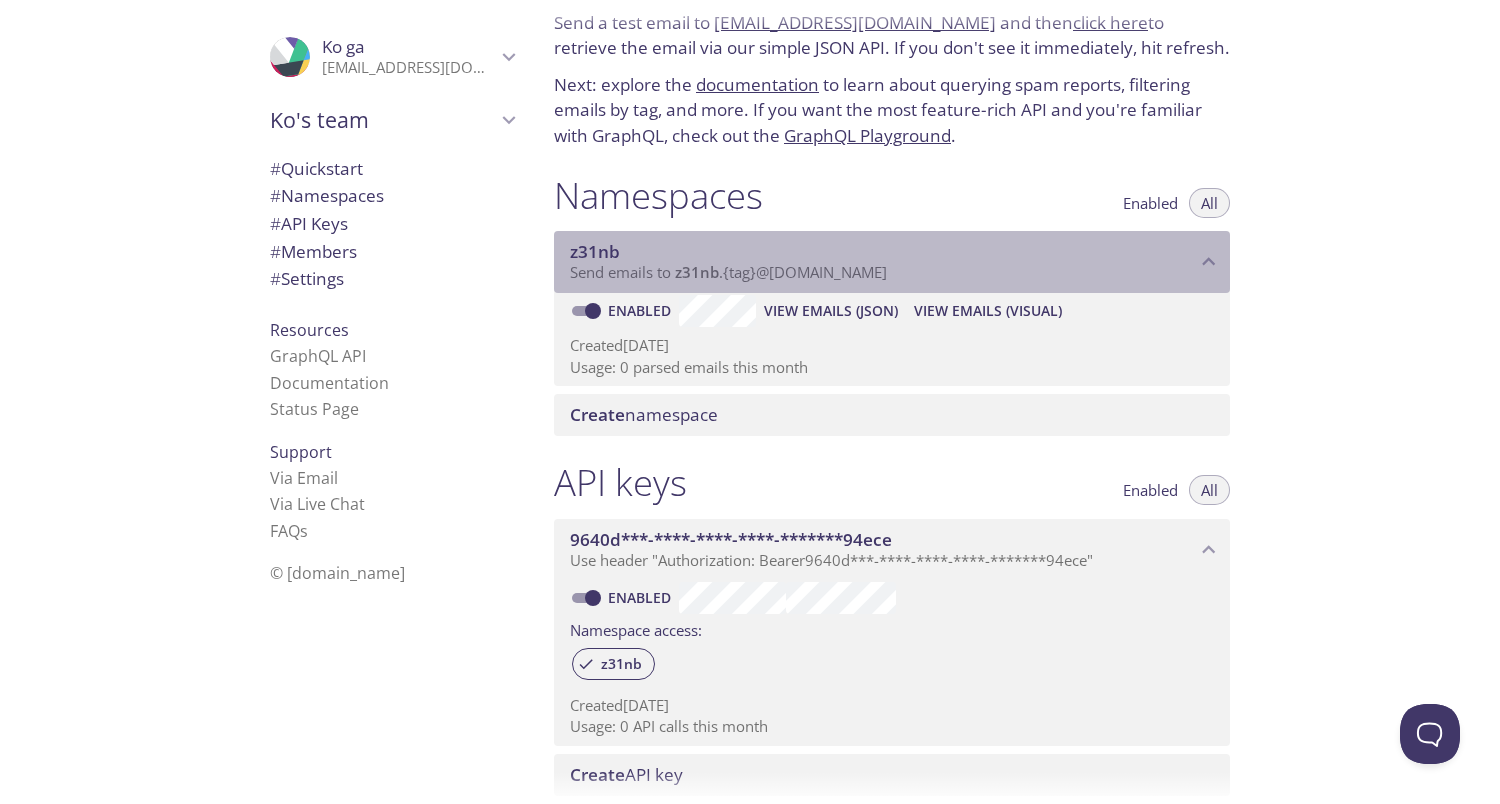 drag, startPoint x: 911, startPoint y: 273, endPoint x: 679, endPoint y: 276, distance: 232.0194 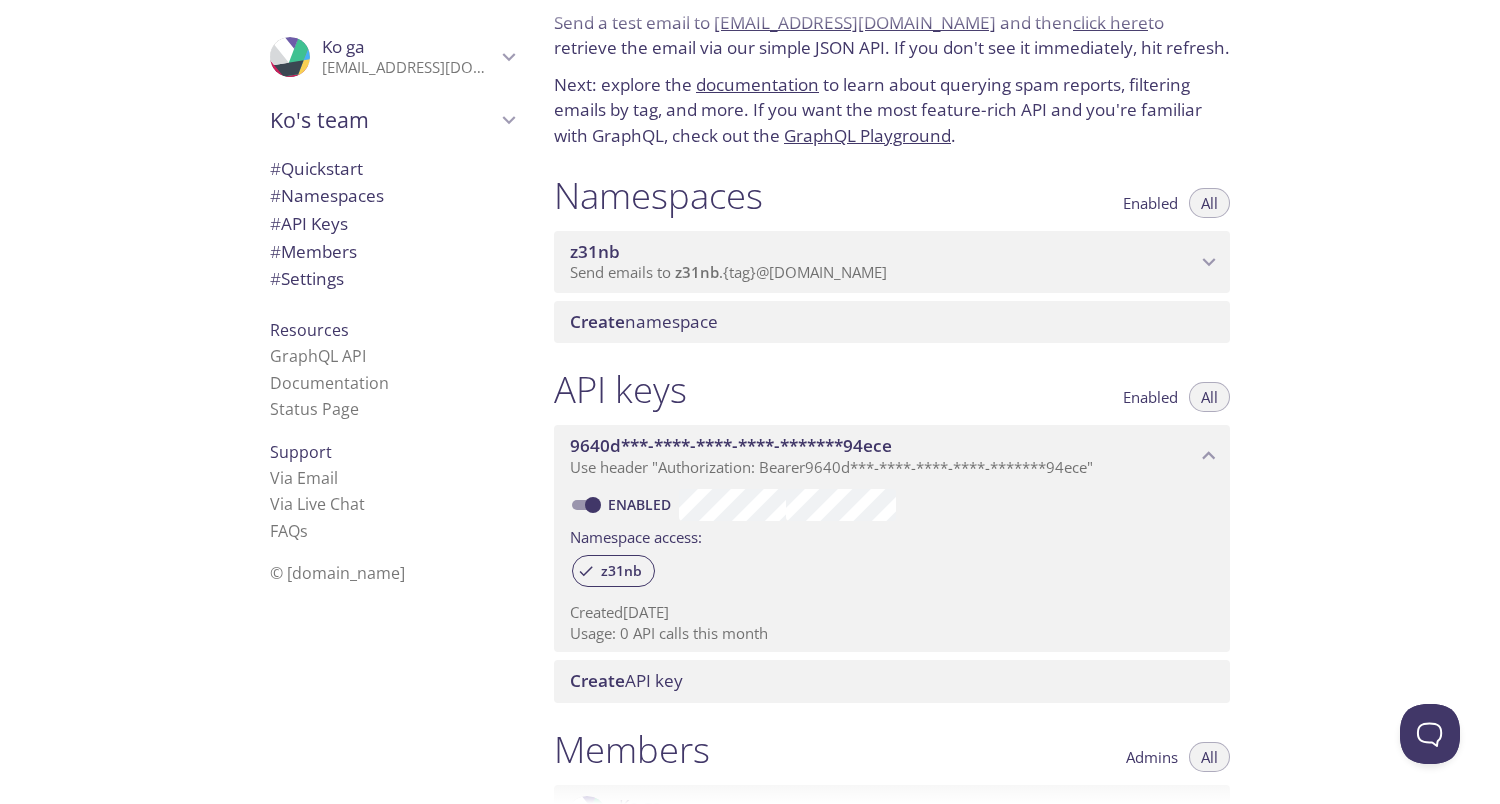 copy on "z31nb . {tag} @inbox.testmail.app" 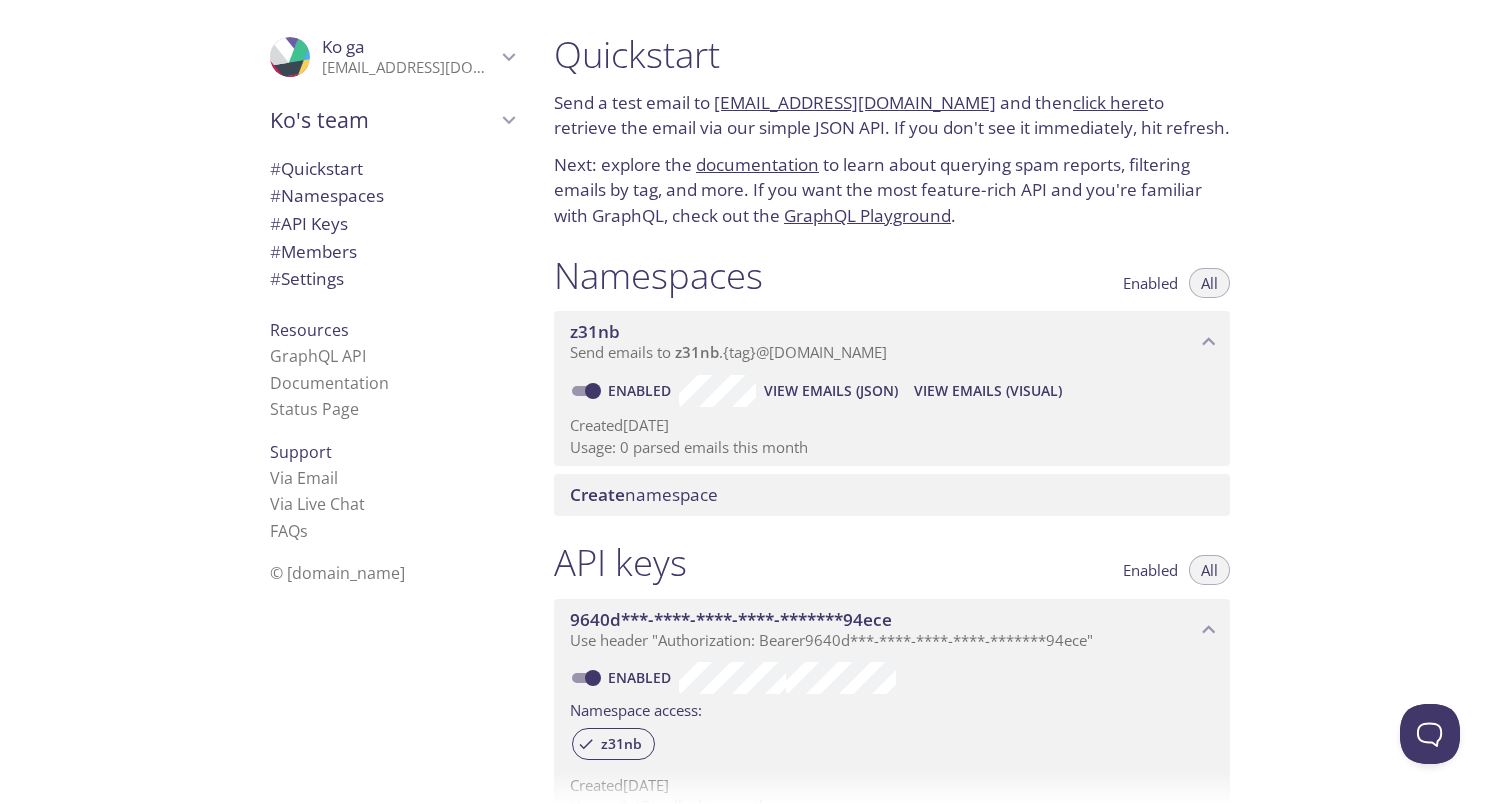 scroll, scrollTop: 0, scrollLeft: 0, axis: both 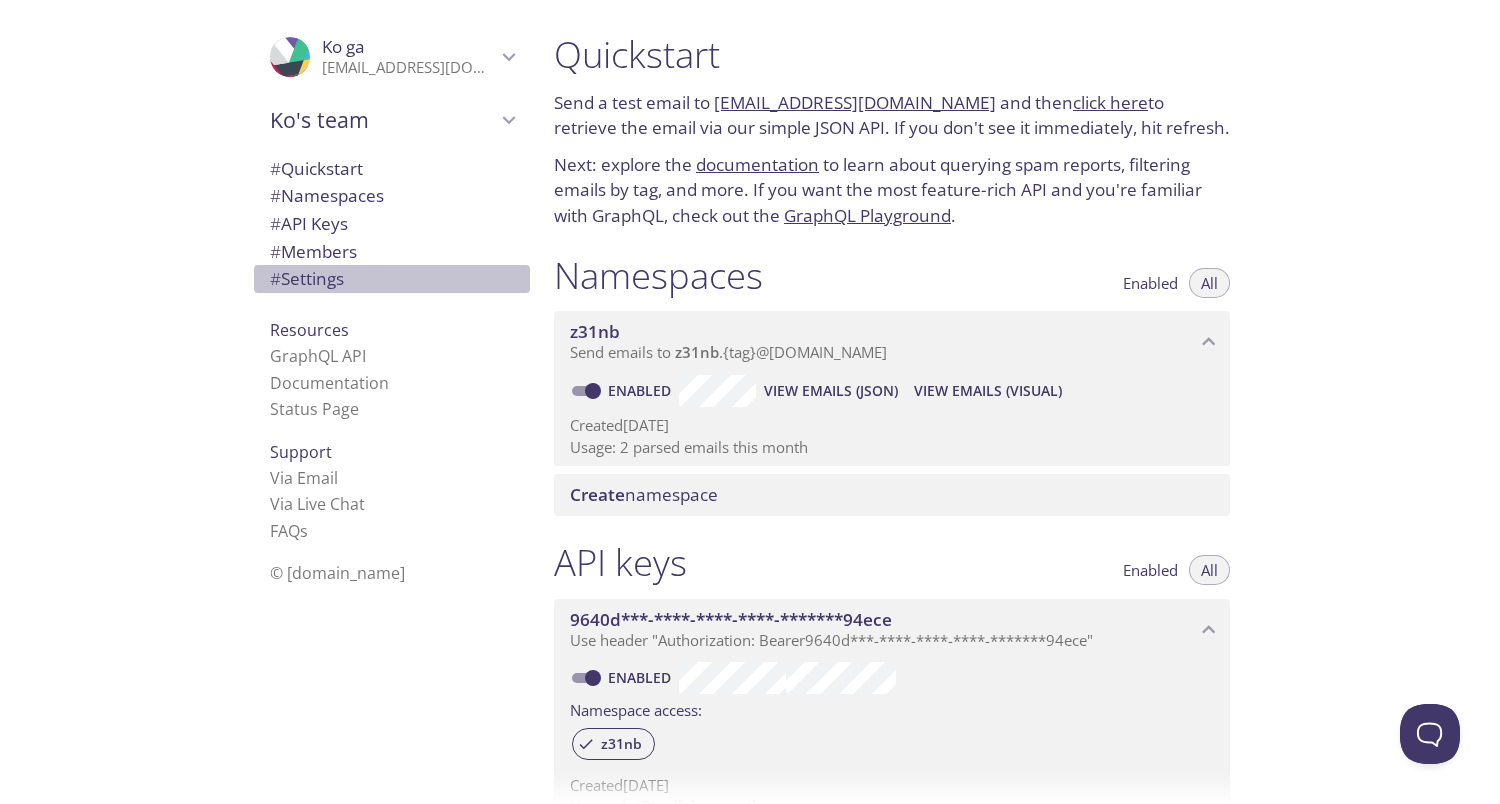 click on "#  Settings" at bounding box center (307, 278) 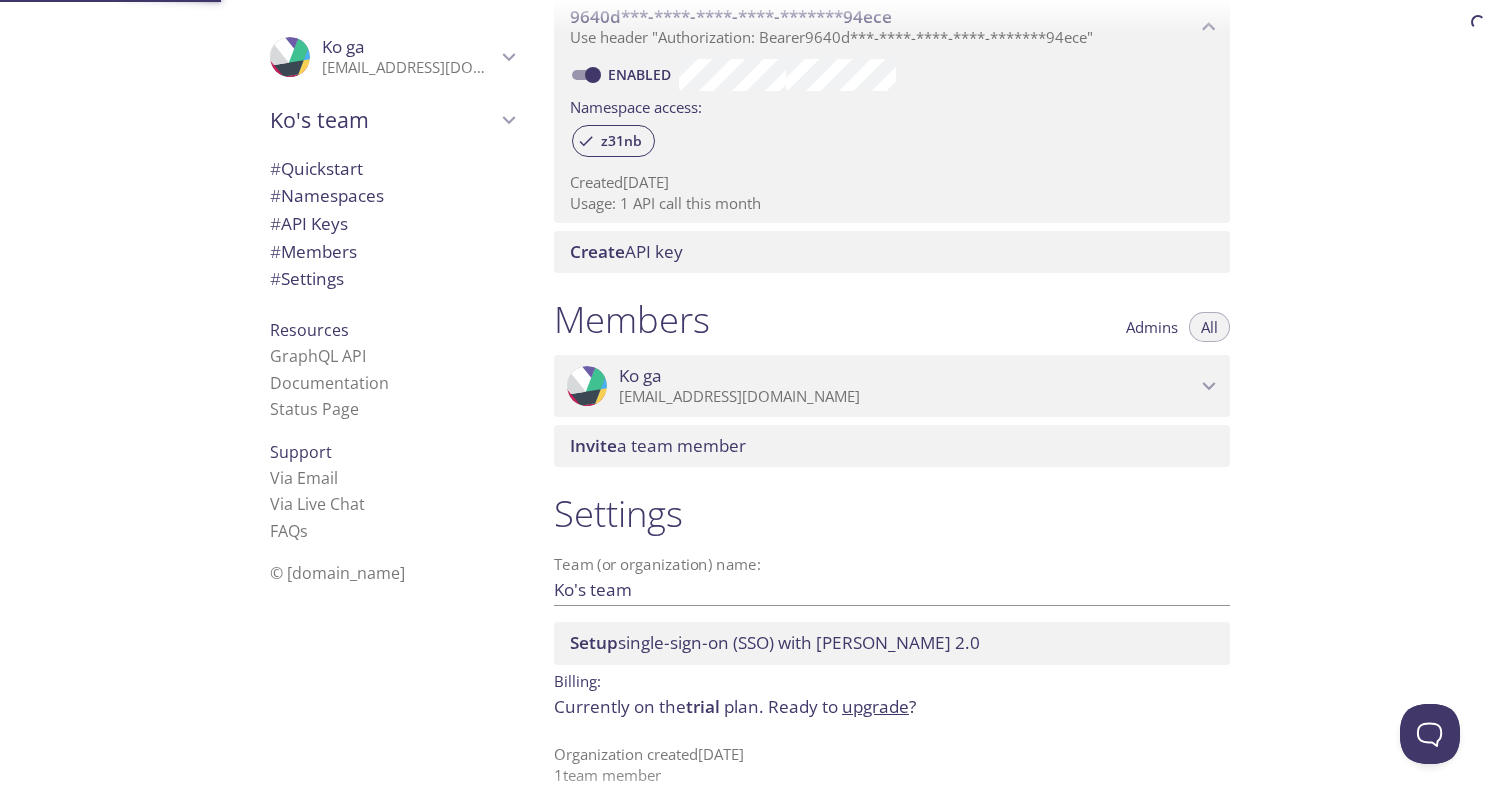 scroll, scrollTop: 609, scrollLeft: 0, axis: vertical 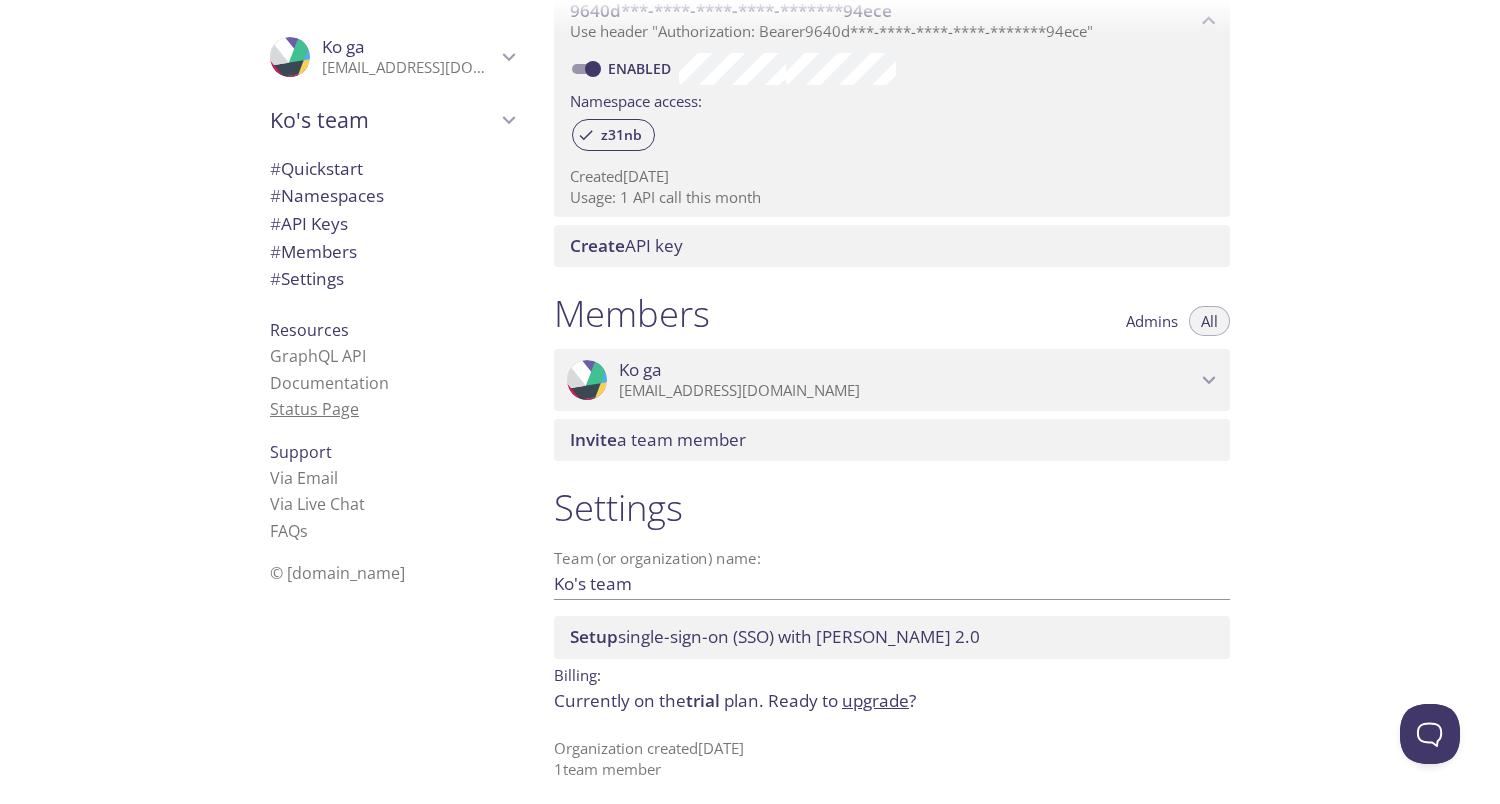 click on "Status Page" at bounding box center (314, 409) 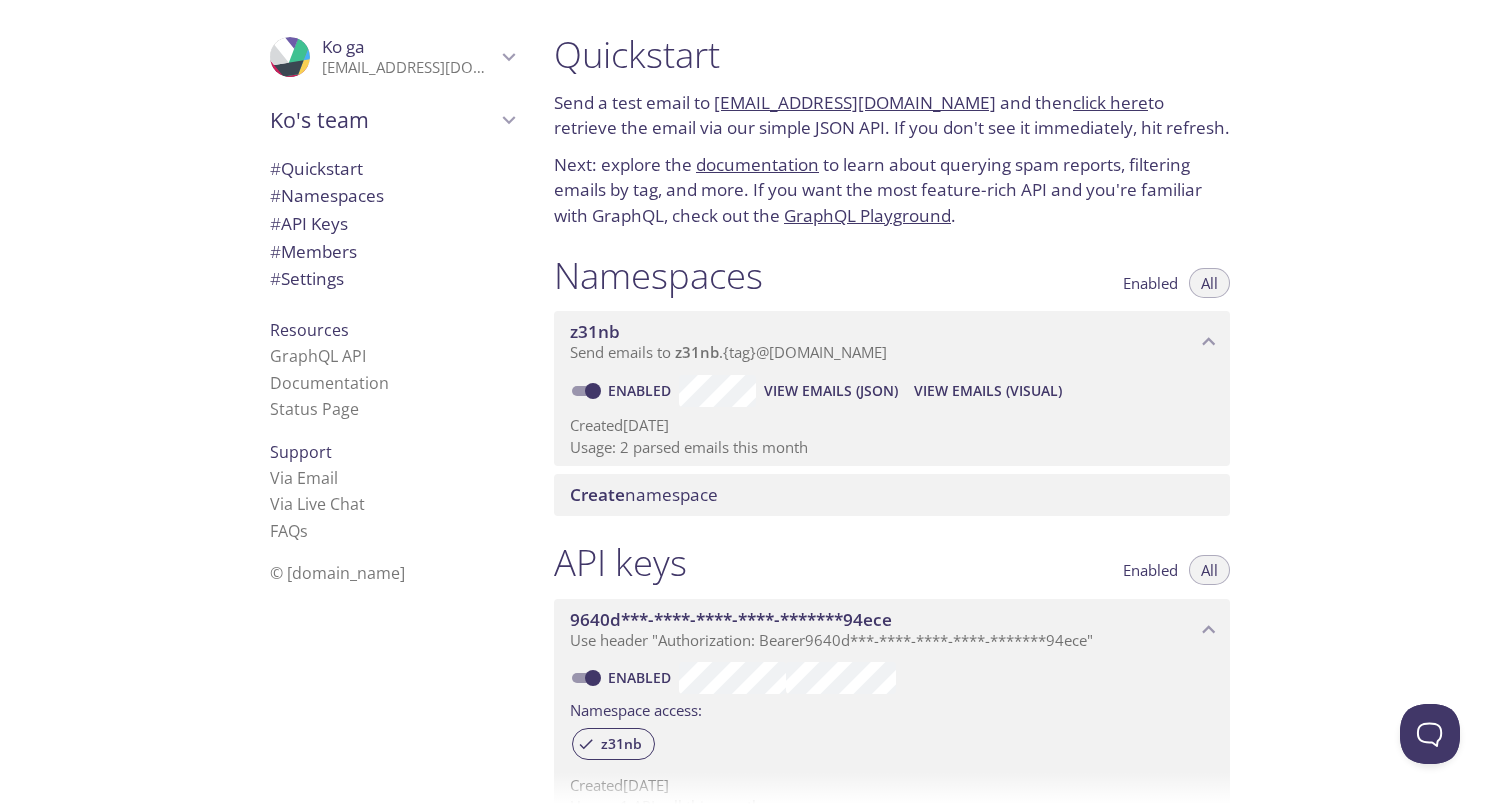 scroll, scrollTop: 0, scrollLeft: 0, axis: both 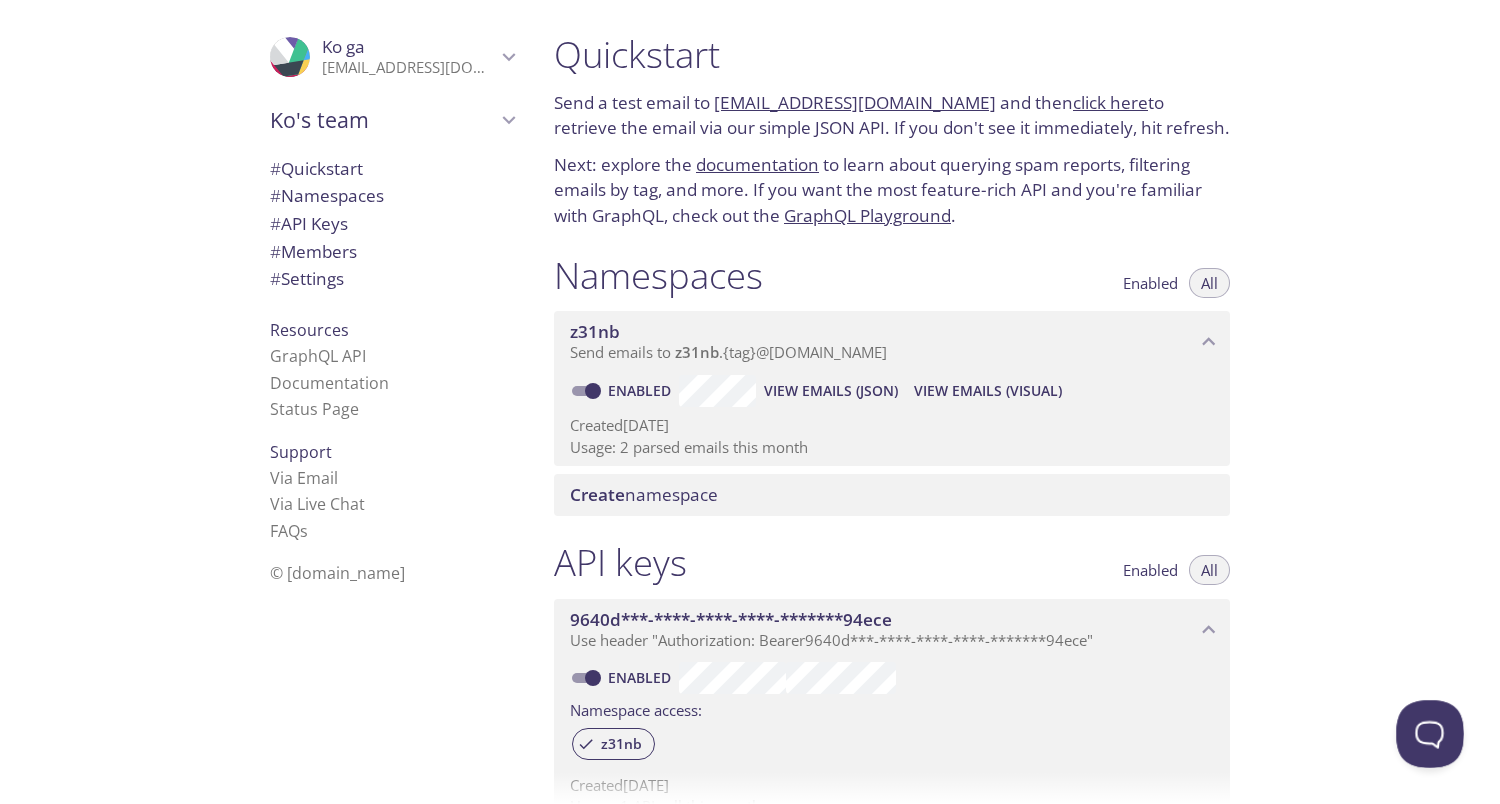 click at bounding box center (1426, 730) 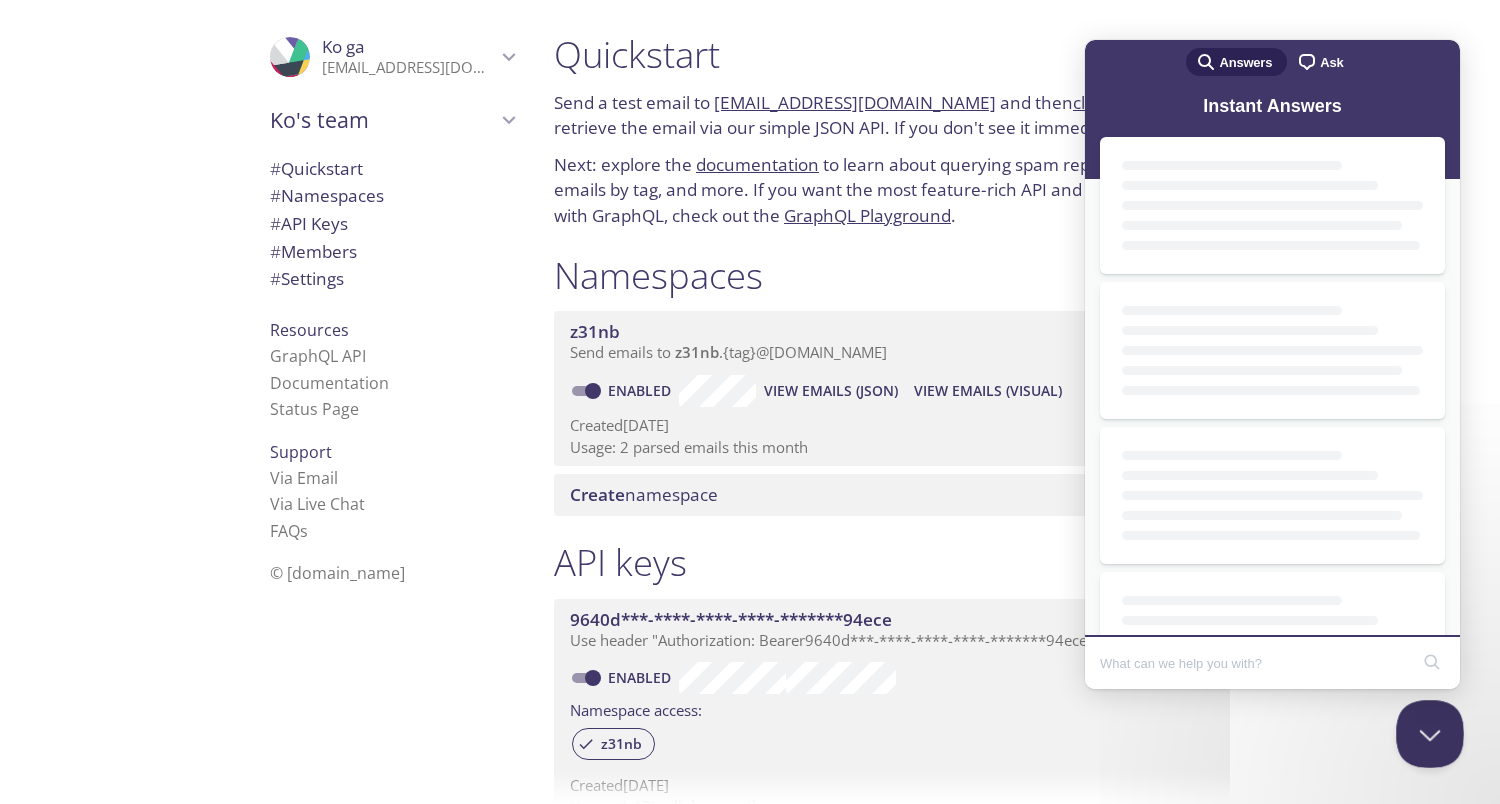 scroll, scrollTop: 0, scrollLeft: 0, axis: both 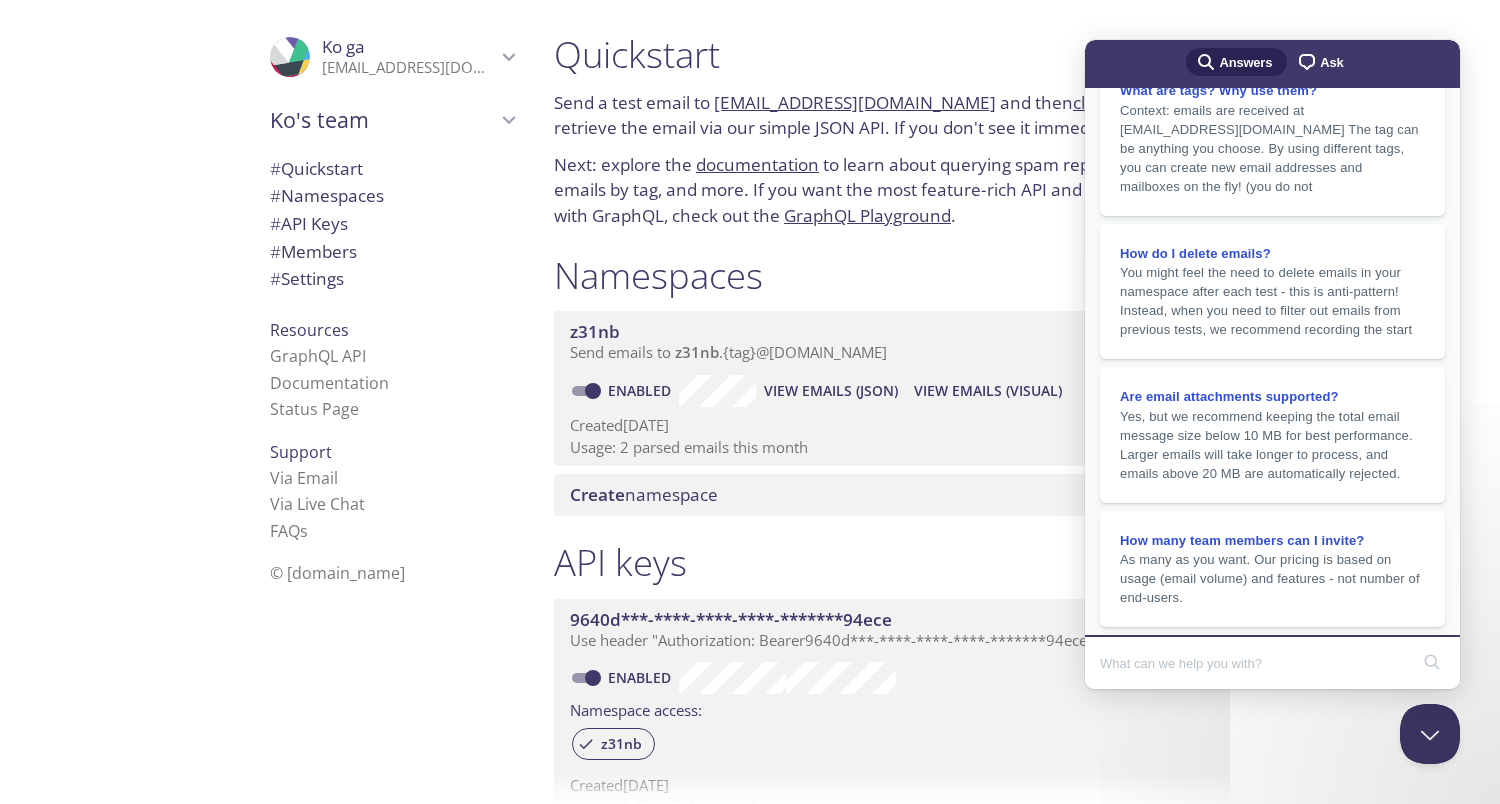 click at bounding box center (1254, 663) 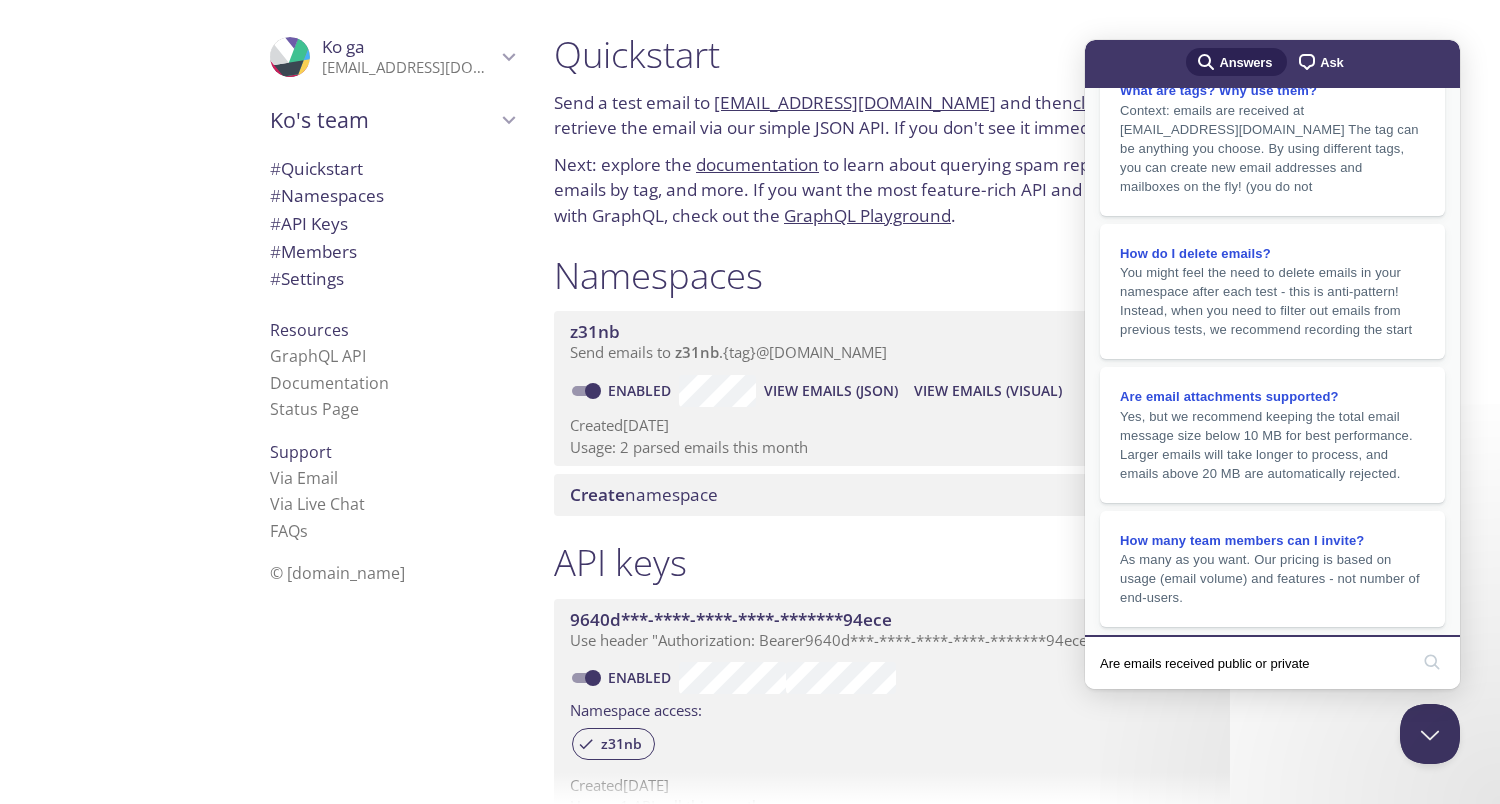 type on "Are emails received public or private?" 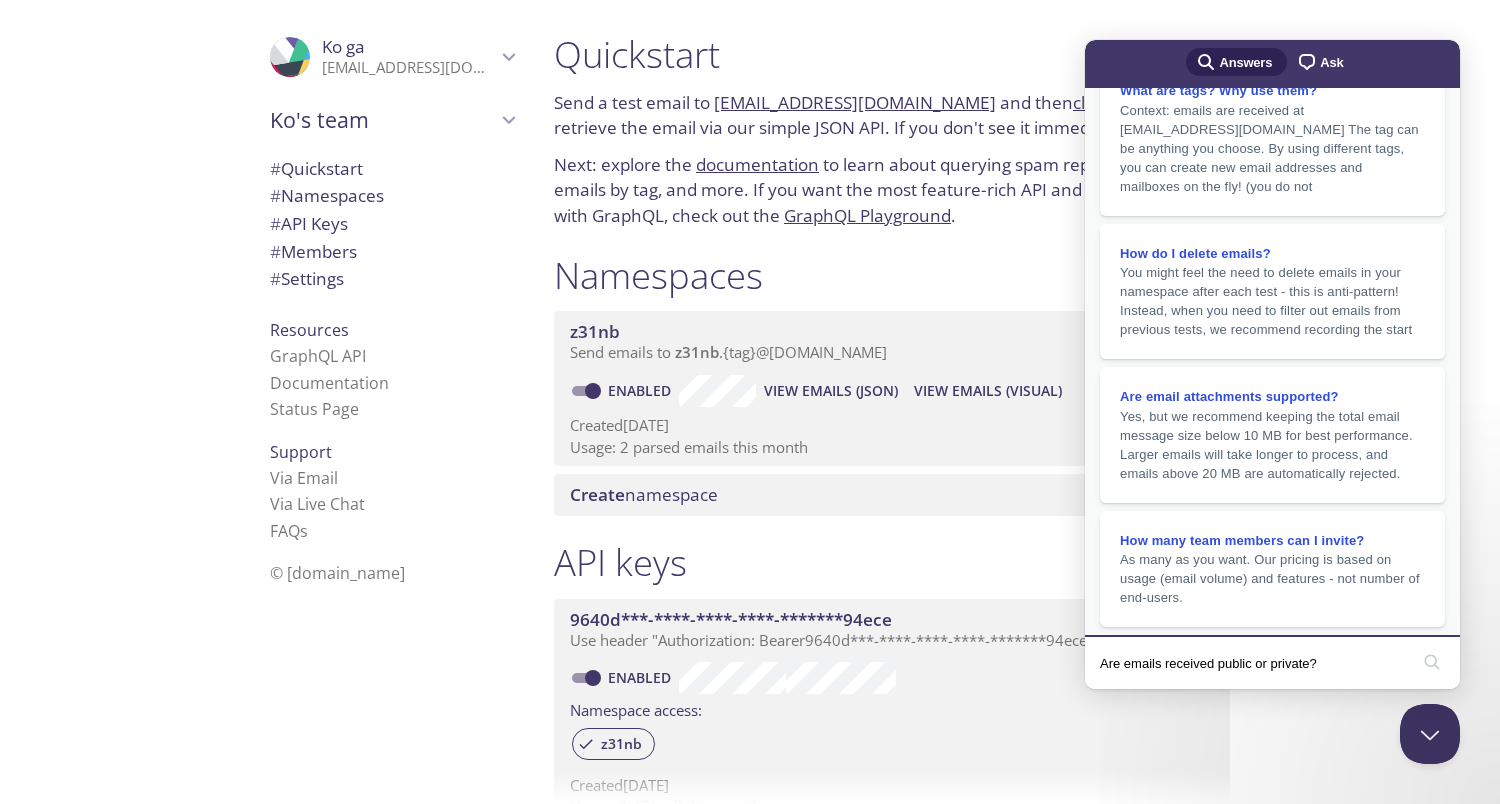 click on "search" at bounding box center [1432, 662] 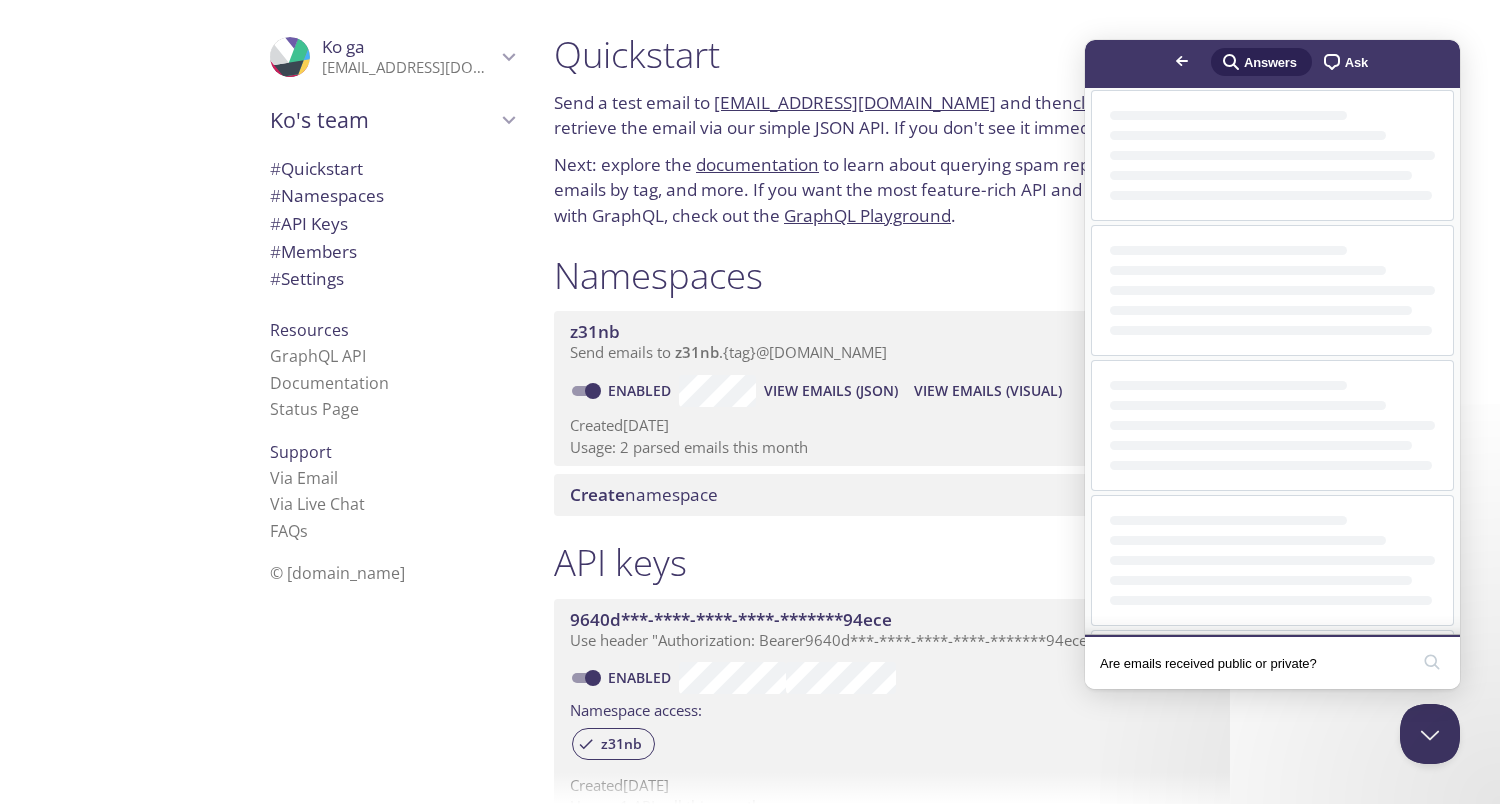 scroll, scrollTop: 0, scrollLeft: 0, axis: both 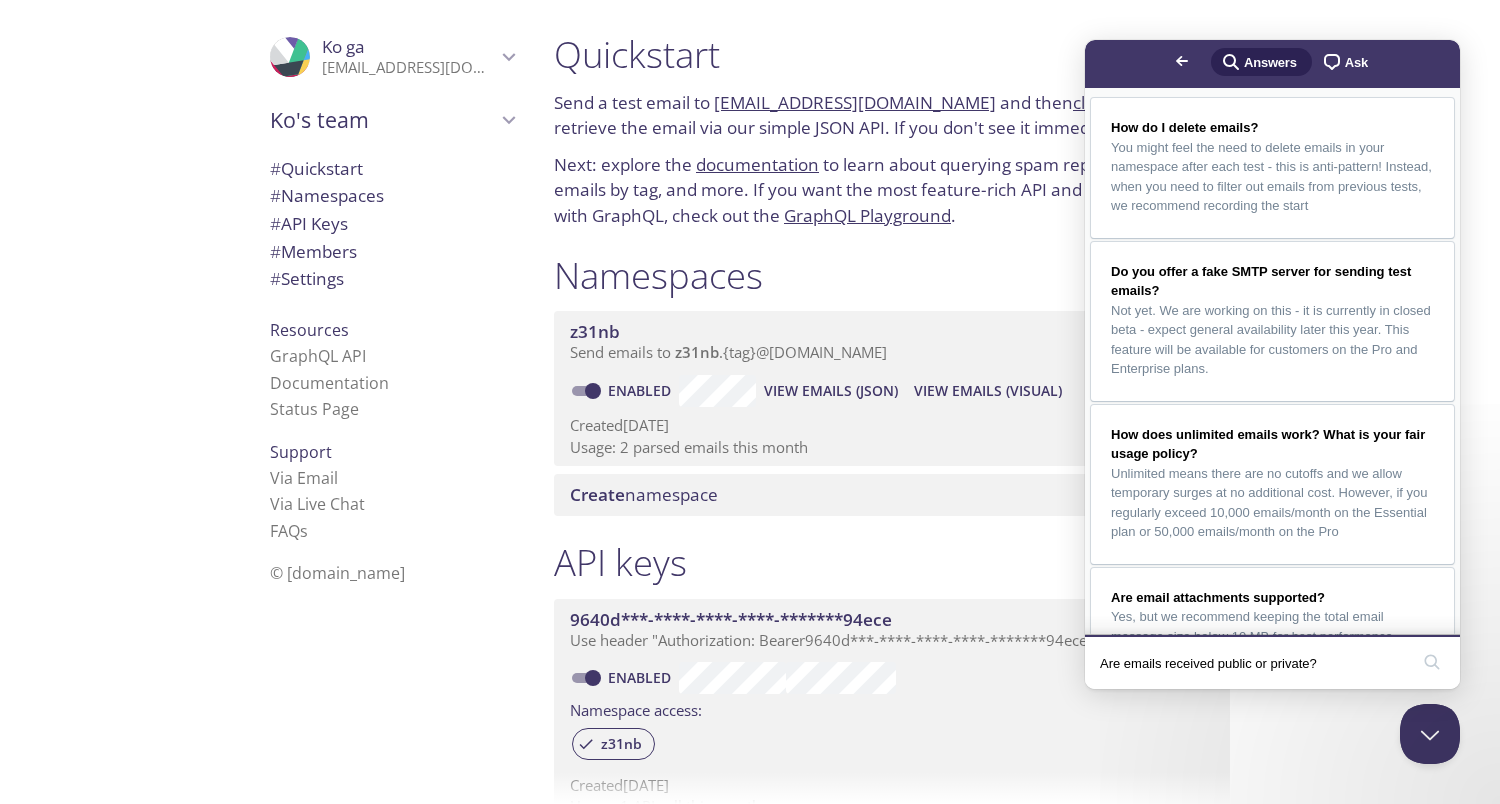 click on "Are emails received public or private?" at bounding box center [1254, 663] 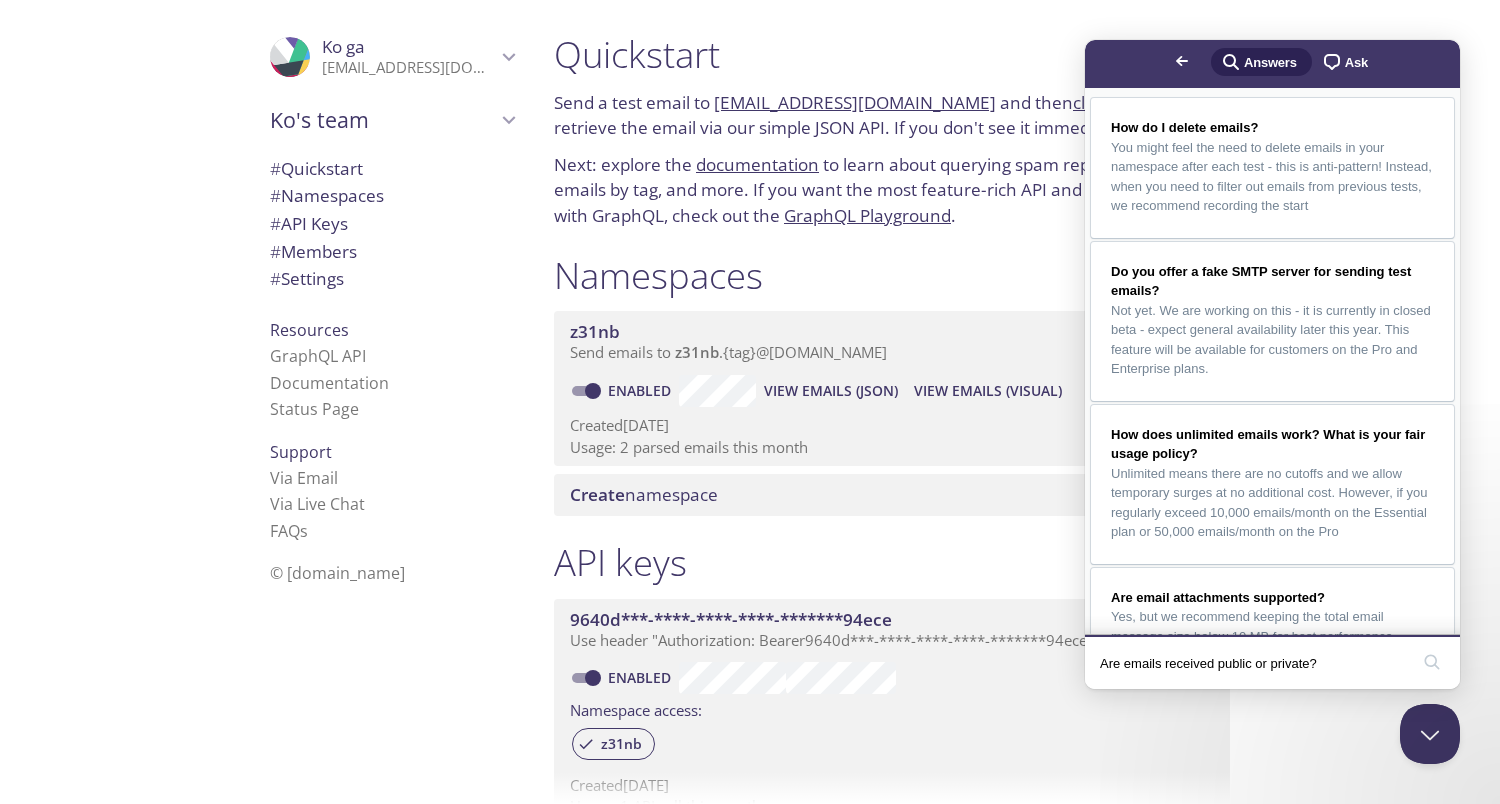 click on "search" at bounding box center [1432, 662] 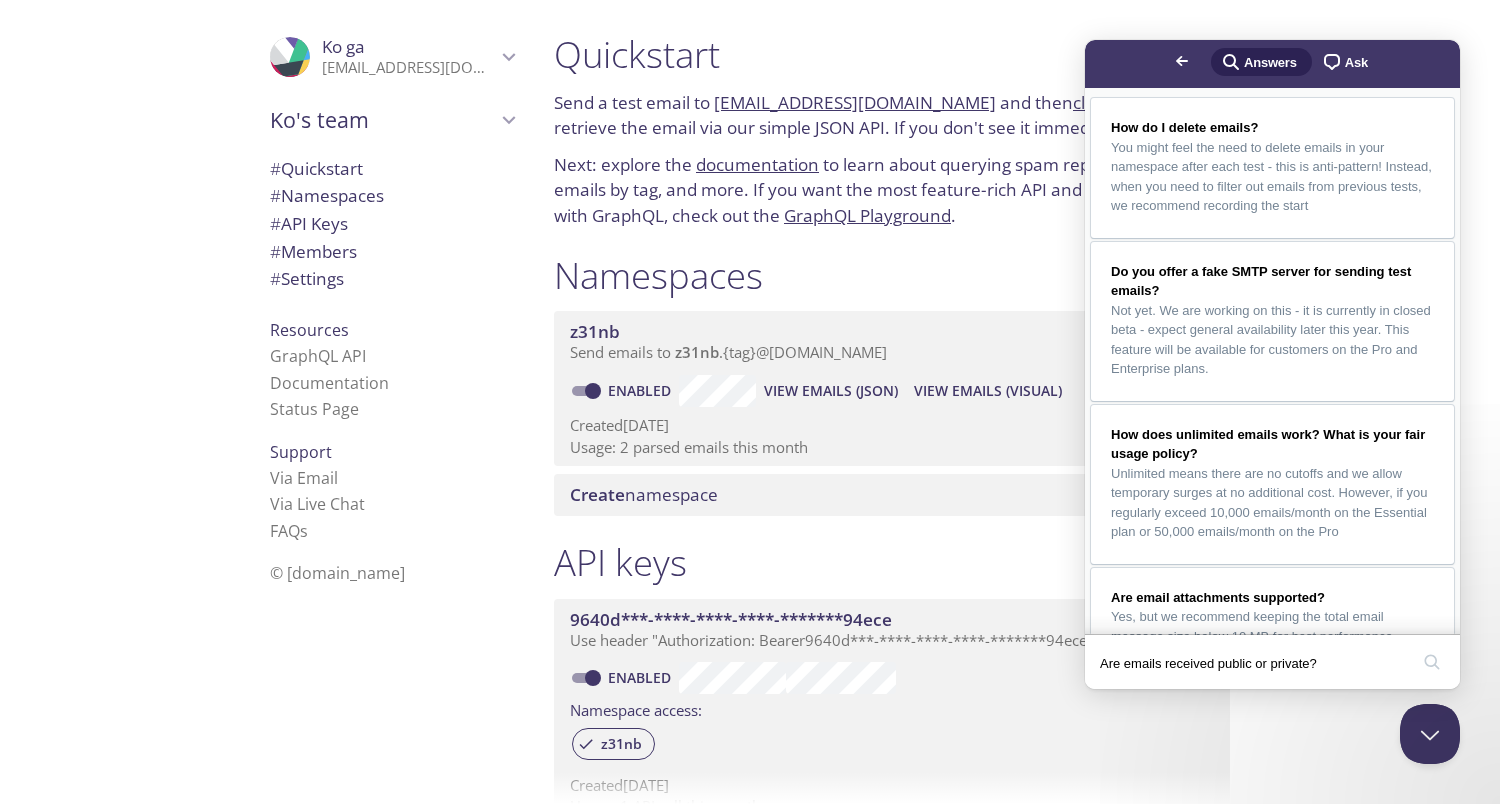 click on "search" at bounding box center (1432, 662) 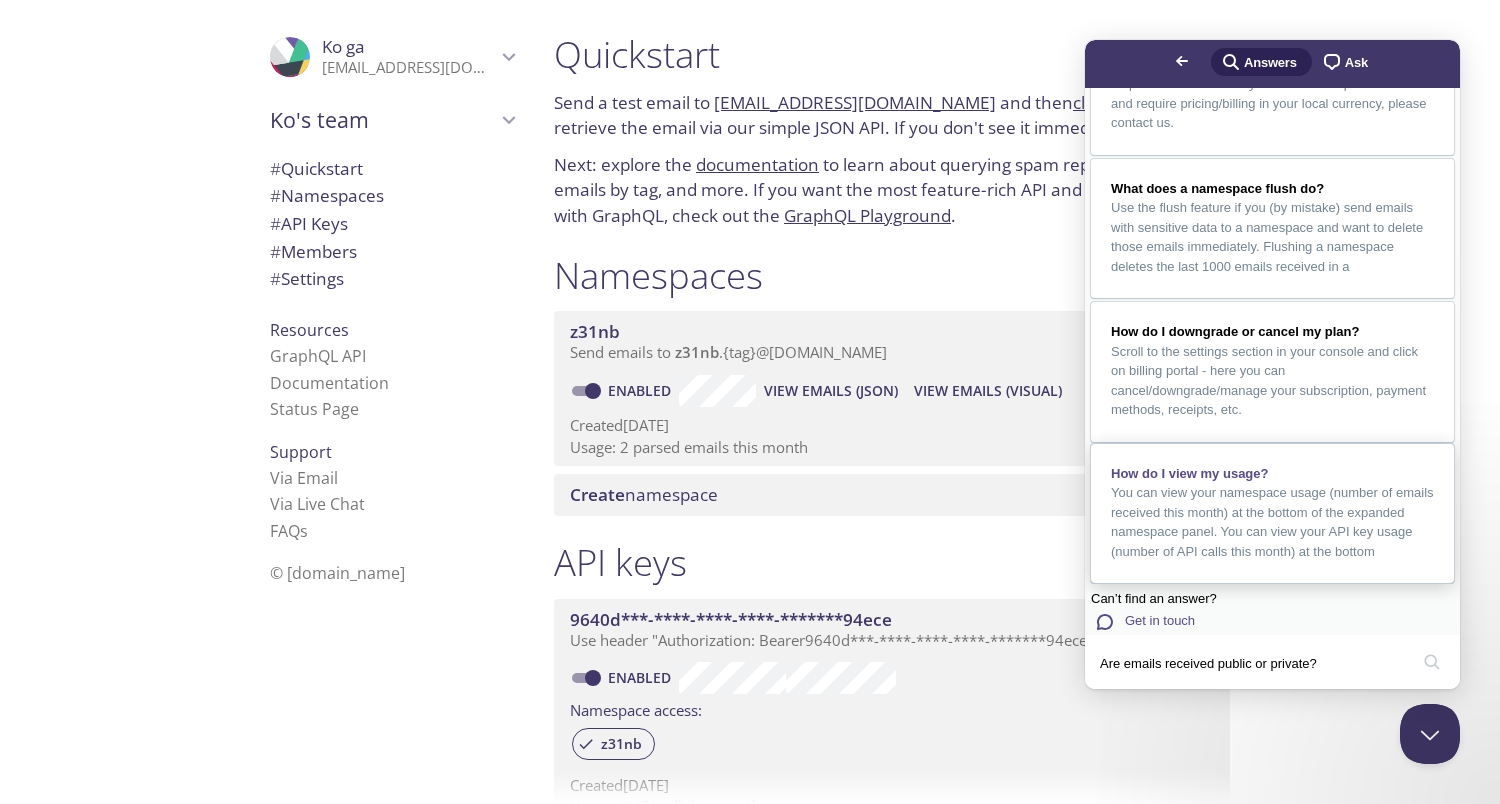 scroll, scrollTop: 1219, scrollLeft: 0, axis: vertical 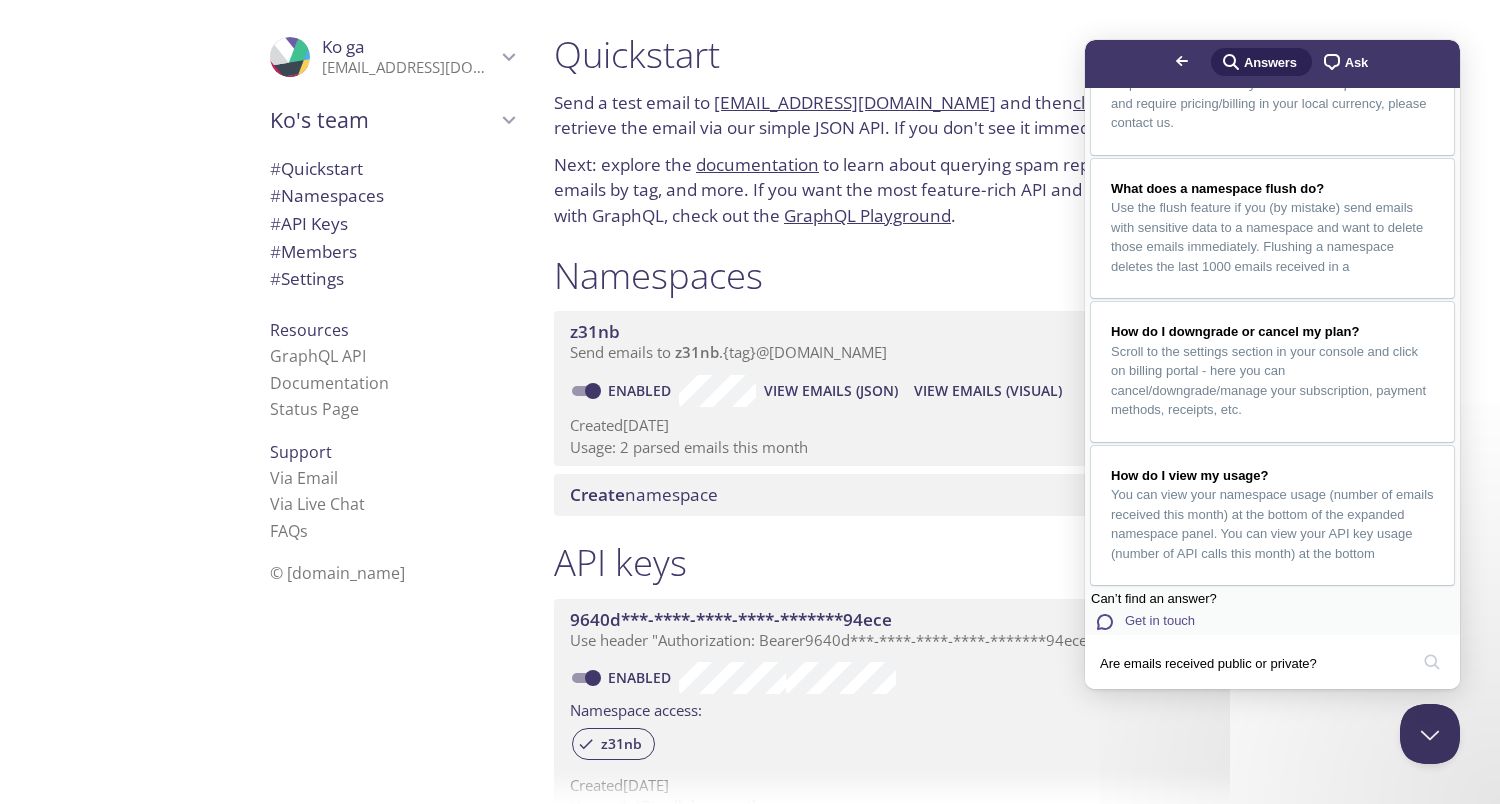 click on "Get in touch" at bounding box center [1160, 620] 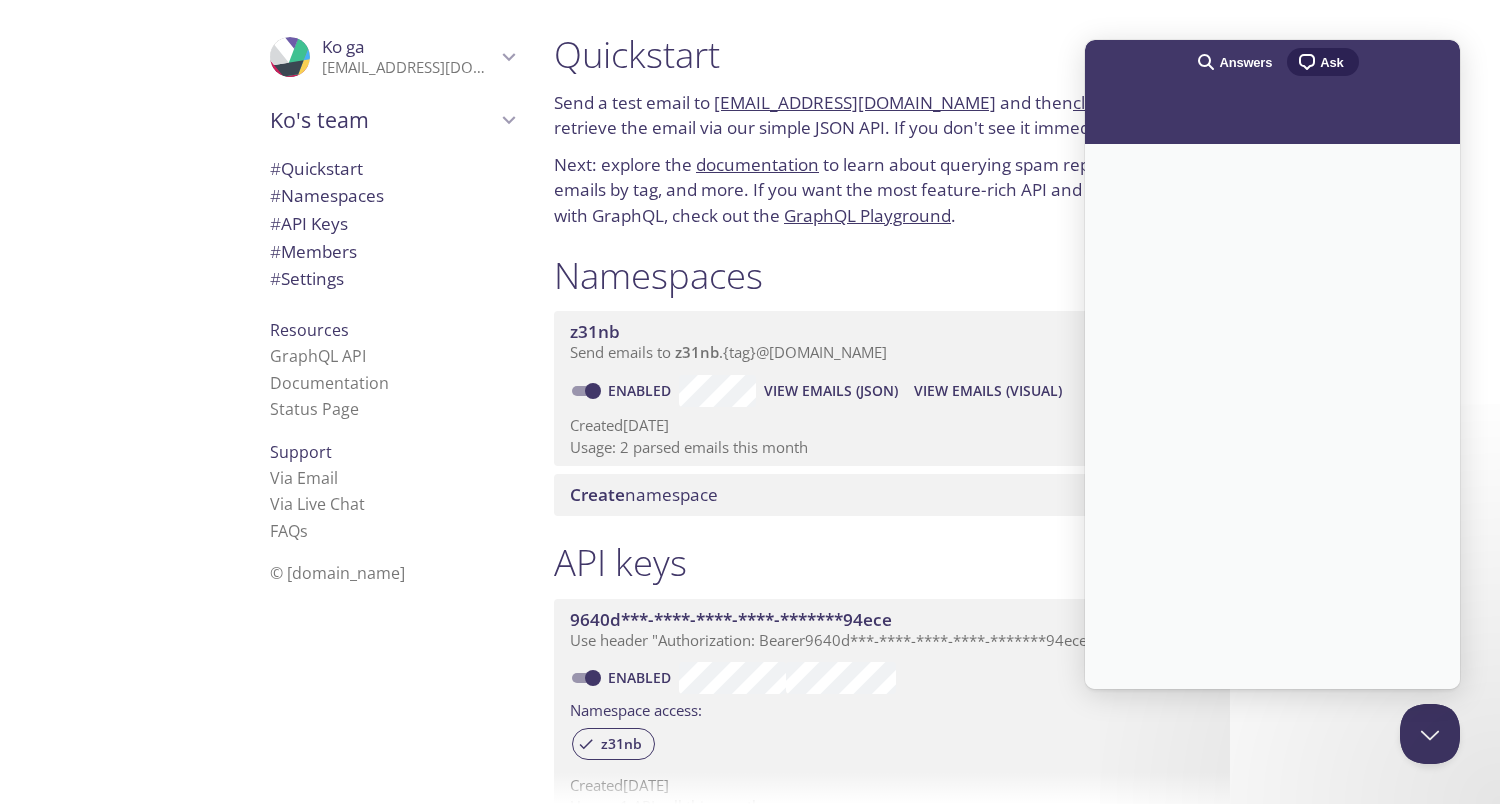 scroll, scrollTop: 0, scrollLeft: 0, axis: both 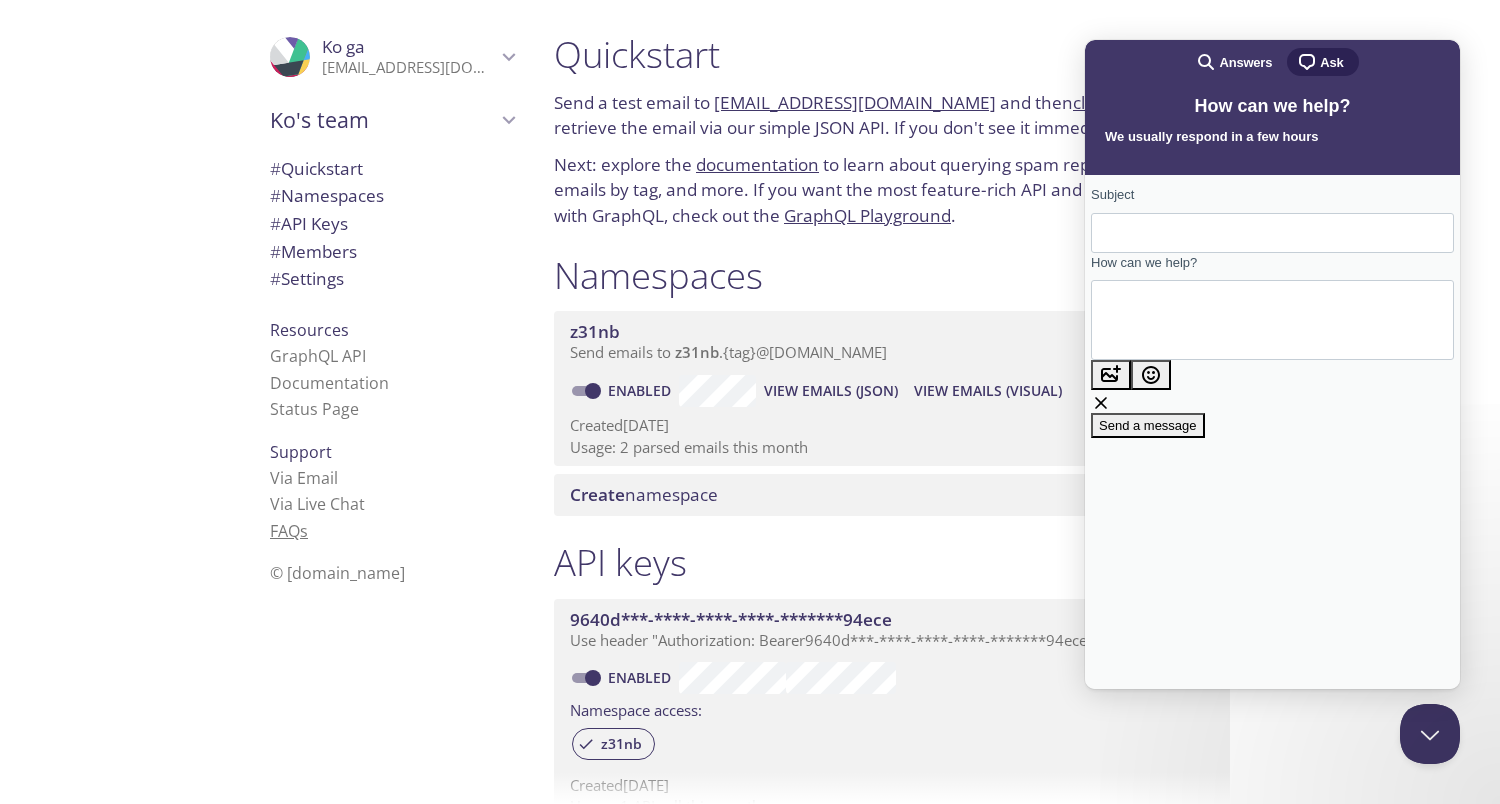 drag, startPoint x: 316, startPoint y: 530, endPoint x: 305, endPoint y: 530, distance: 11 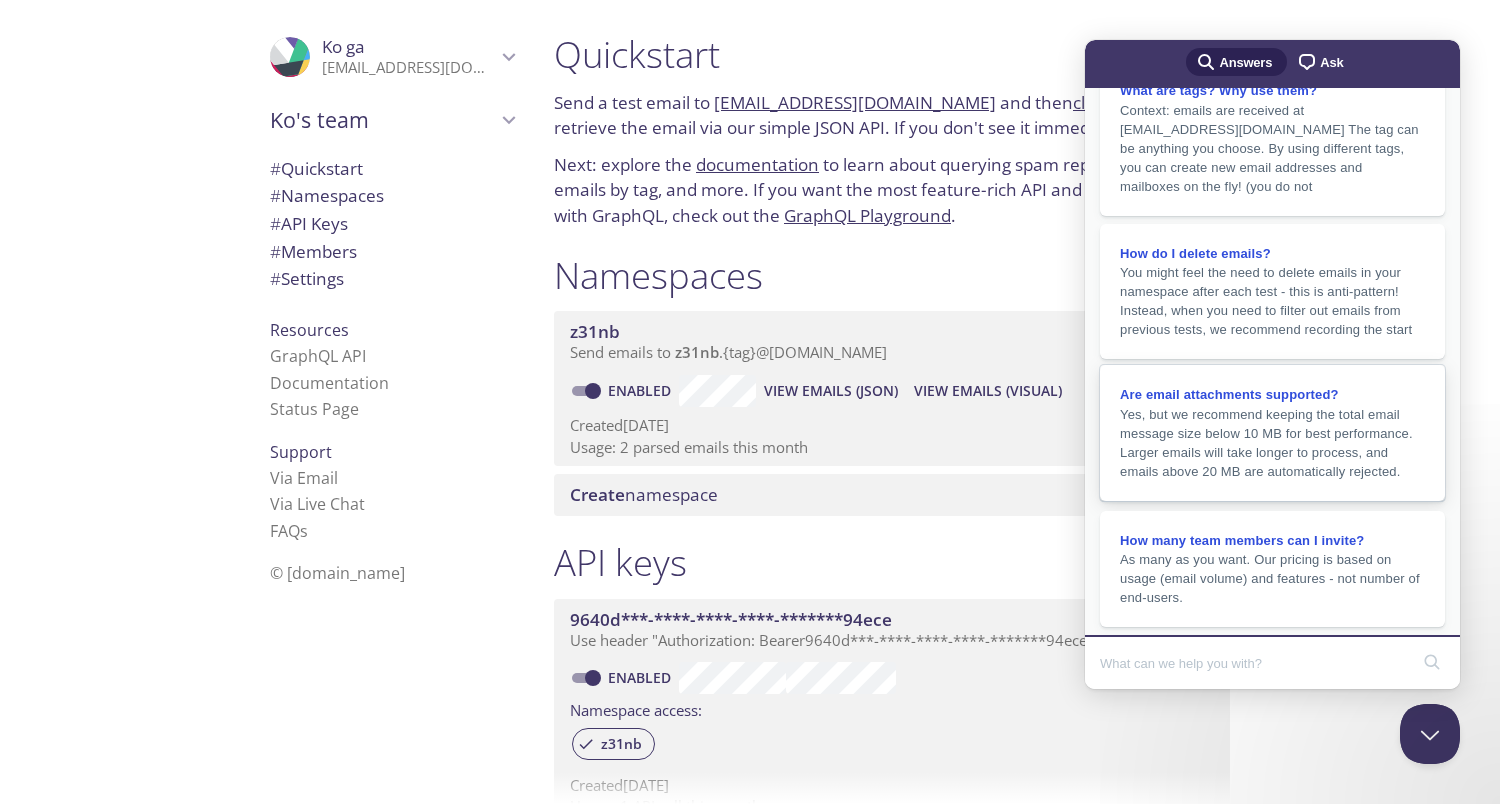 scroll, scrollTop: 312, scrollLeft: 0, axis: vertical 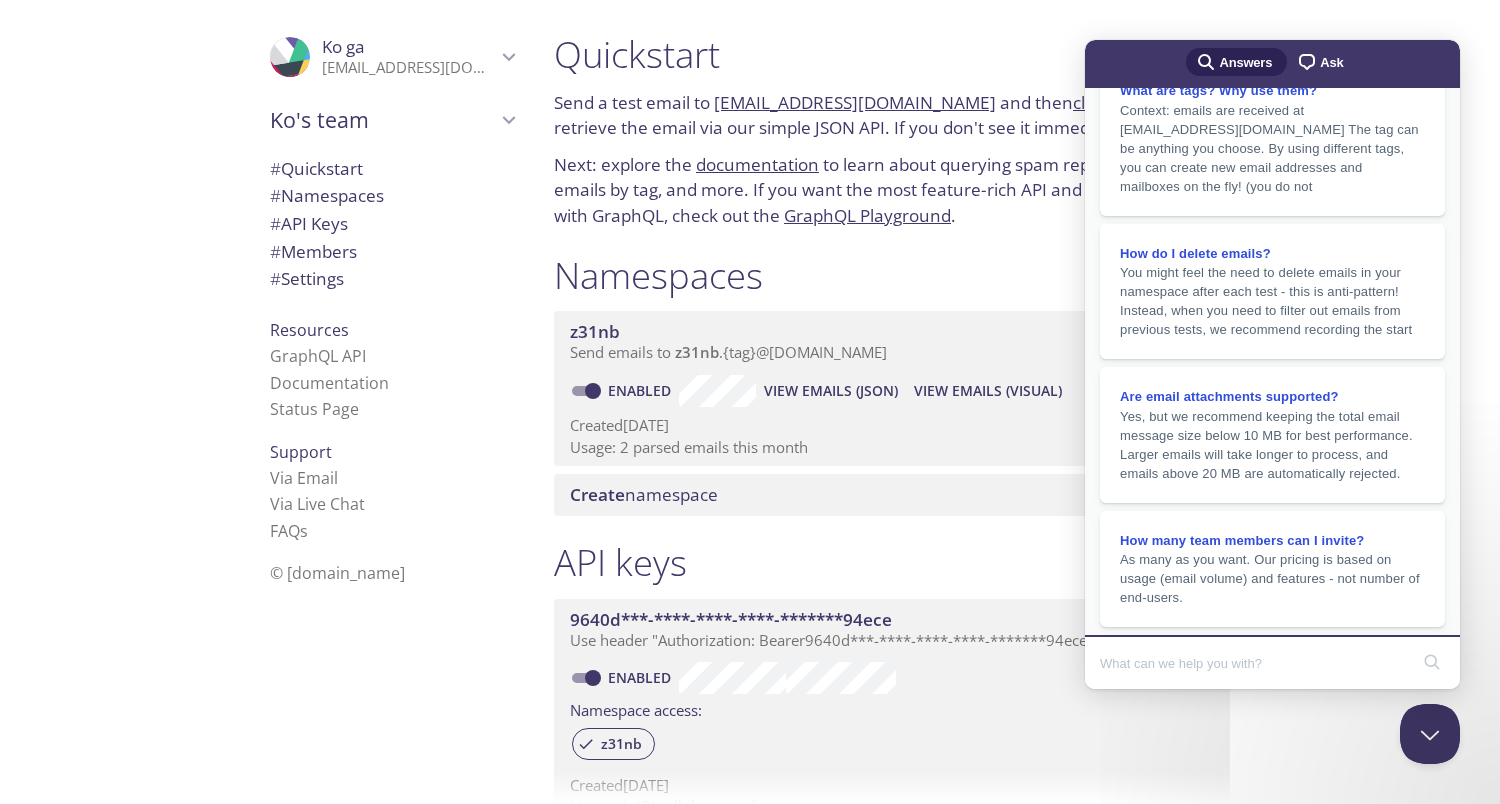 click on "Ask" at bounding box center (1331, 63) 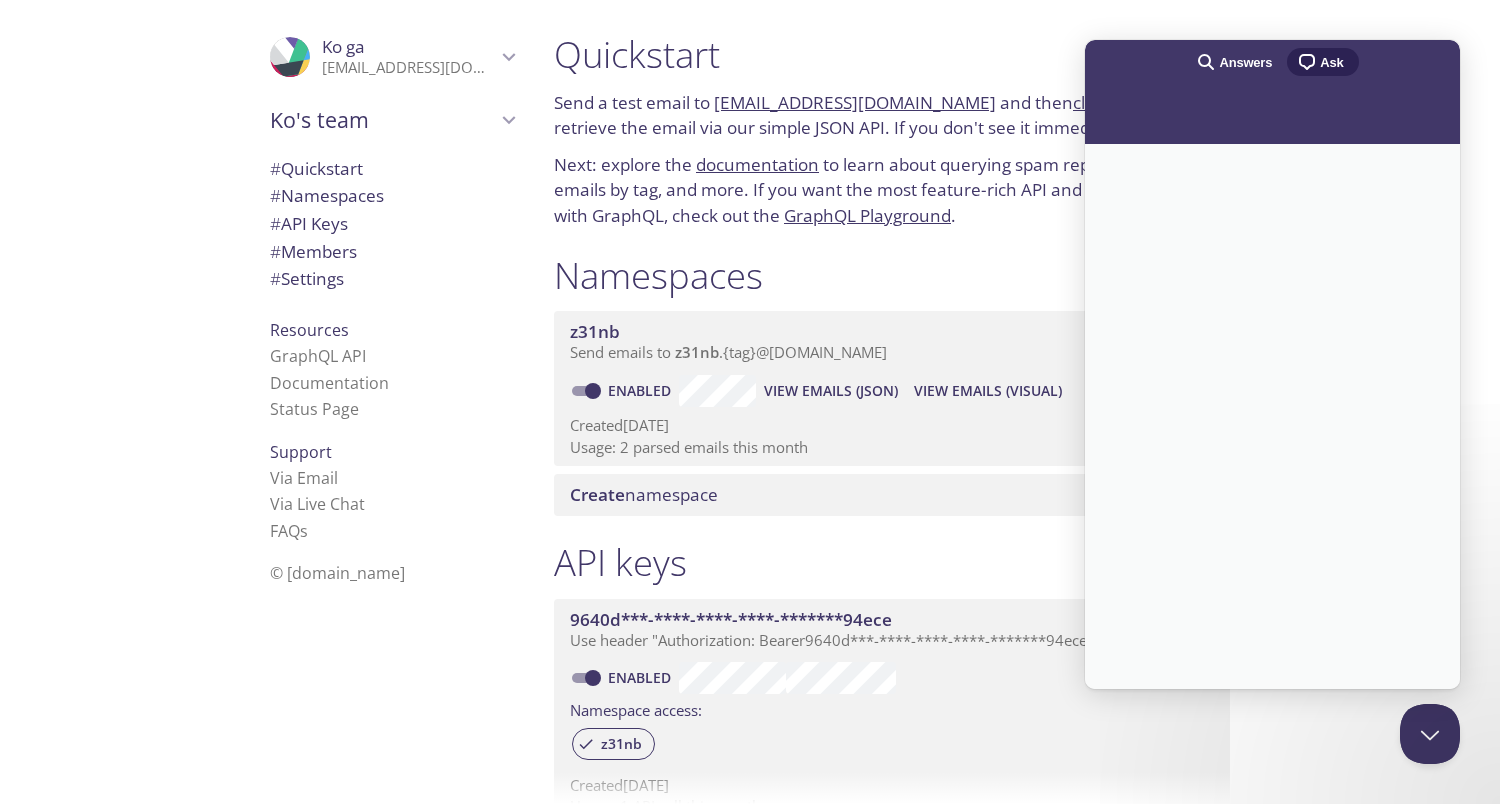 scroll, scrollTop: 0, scrollLeft: 0, axis: both 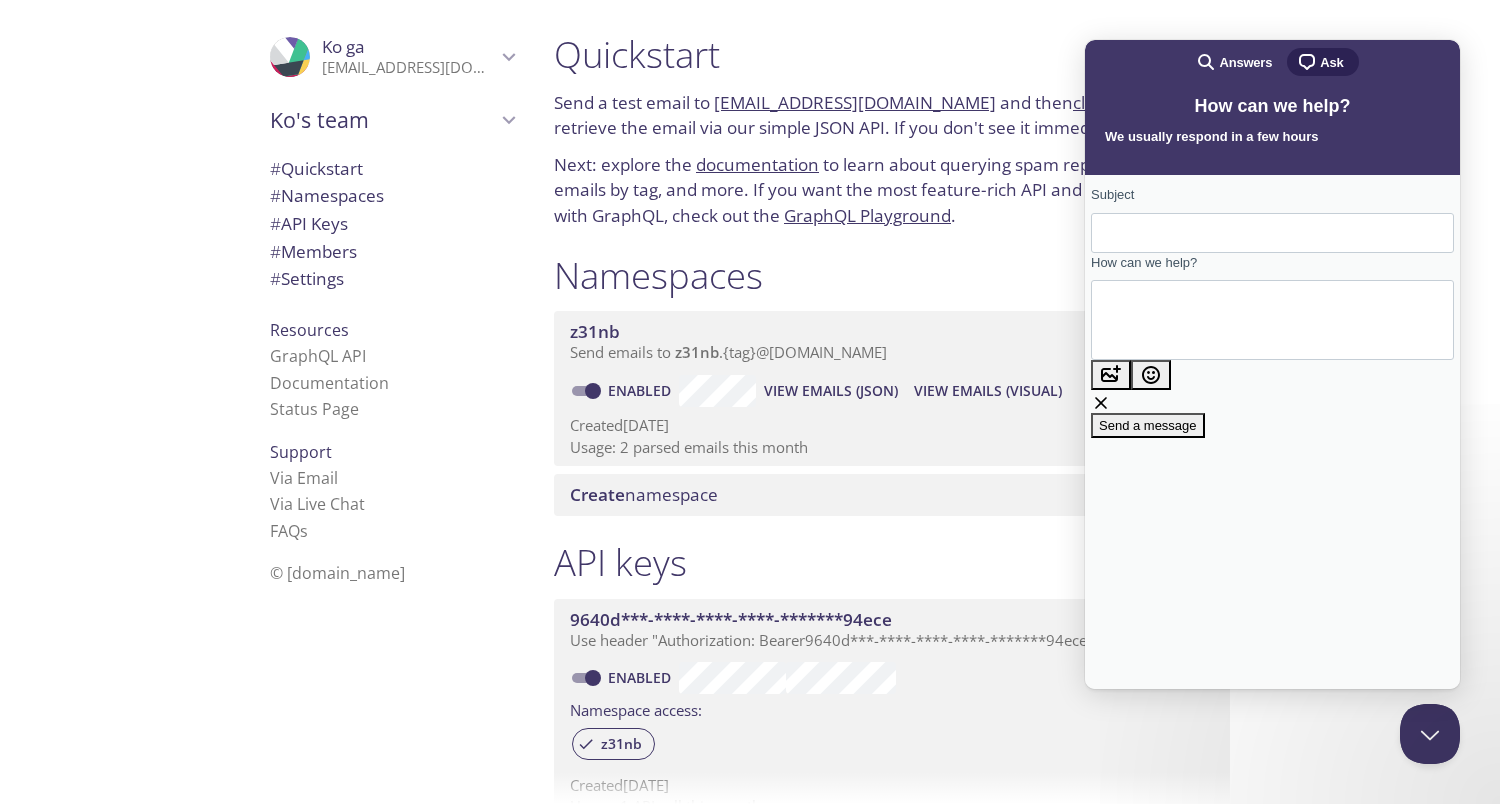 click on "Subject" at bounding box center (1272, 233) 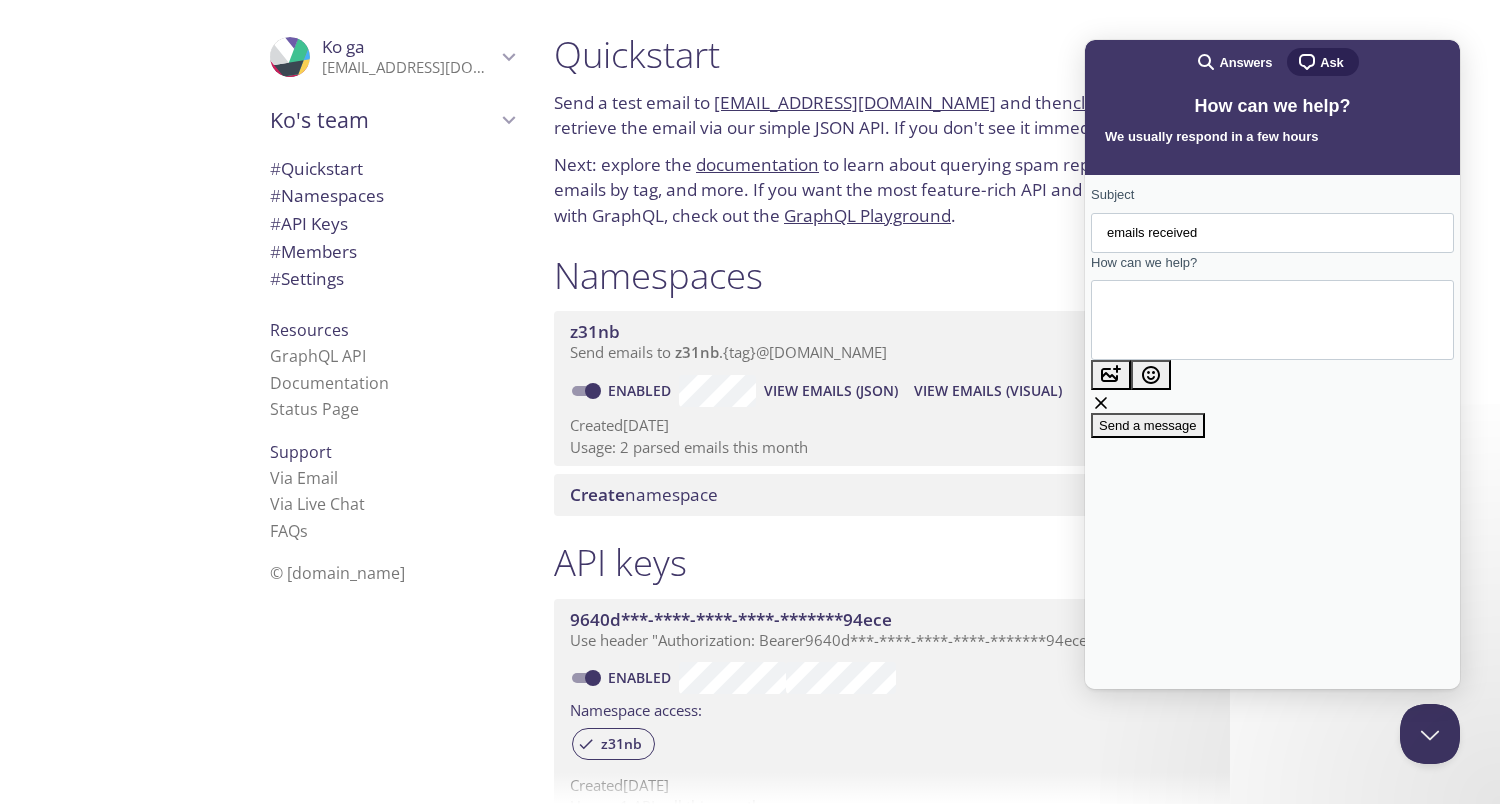 type on "emails received" 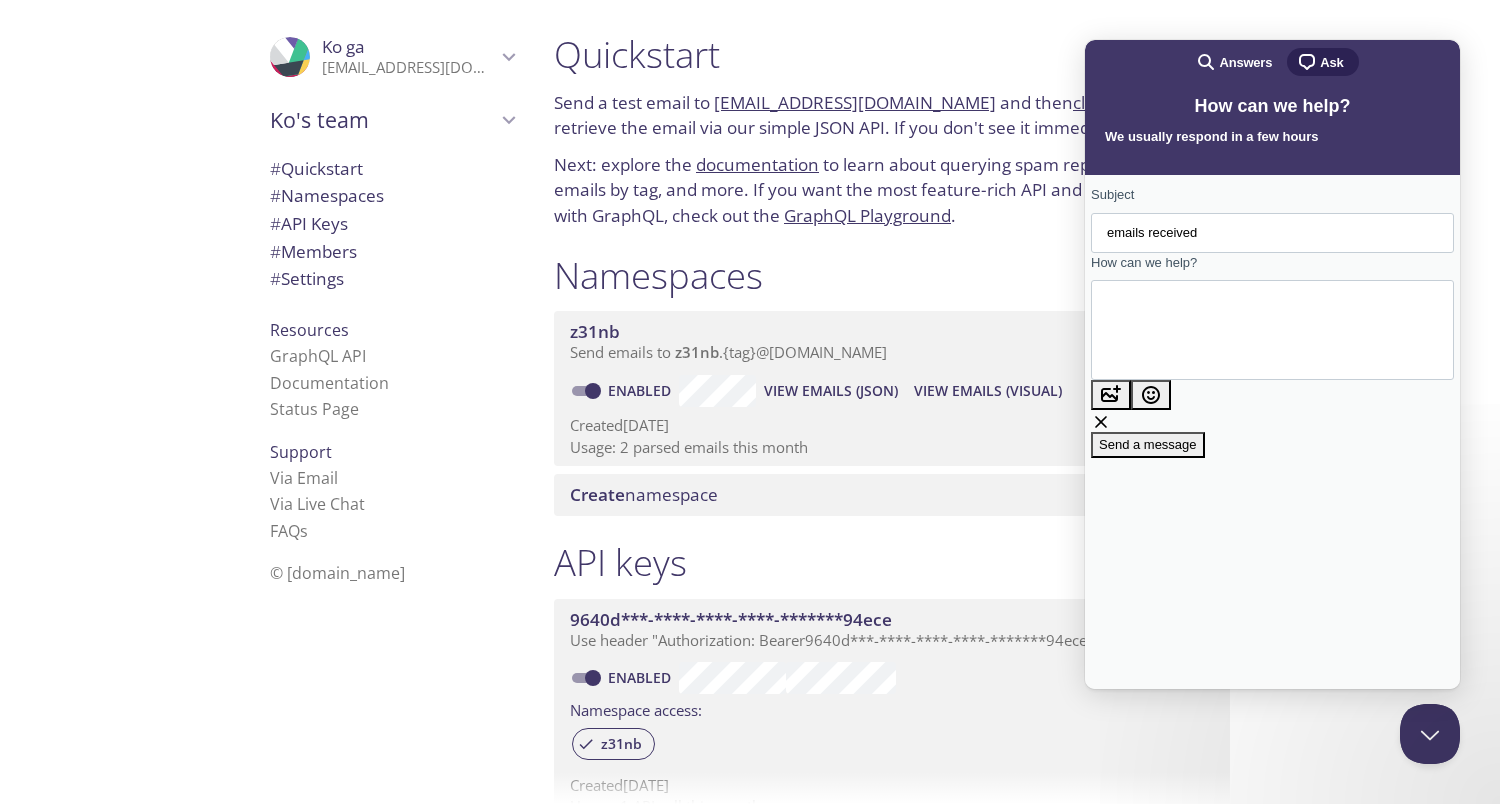drag, startPoint x: 1141, startPoint y: 314, endPoint x: 1127, endPoint y: 316, distance: 14.142136 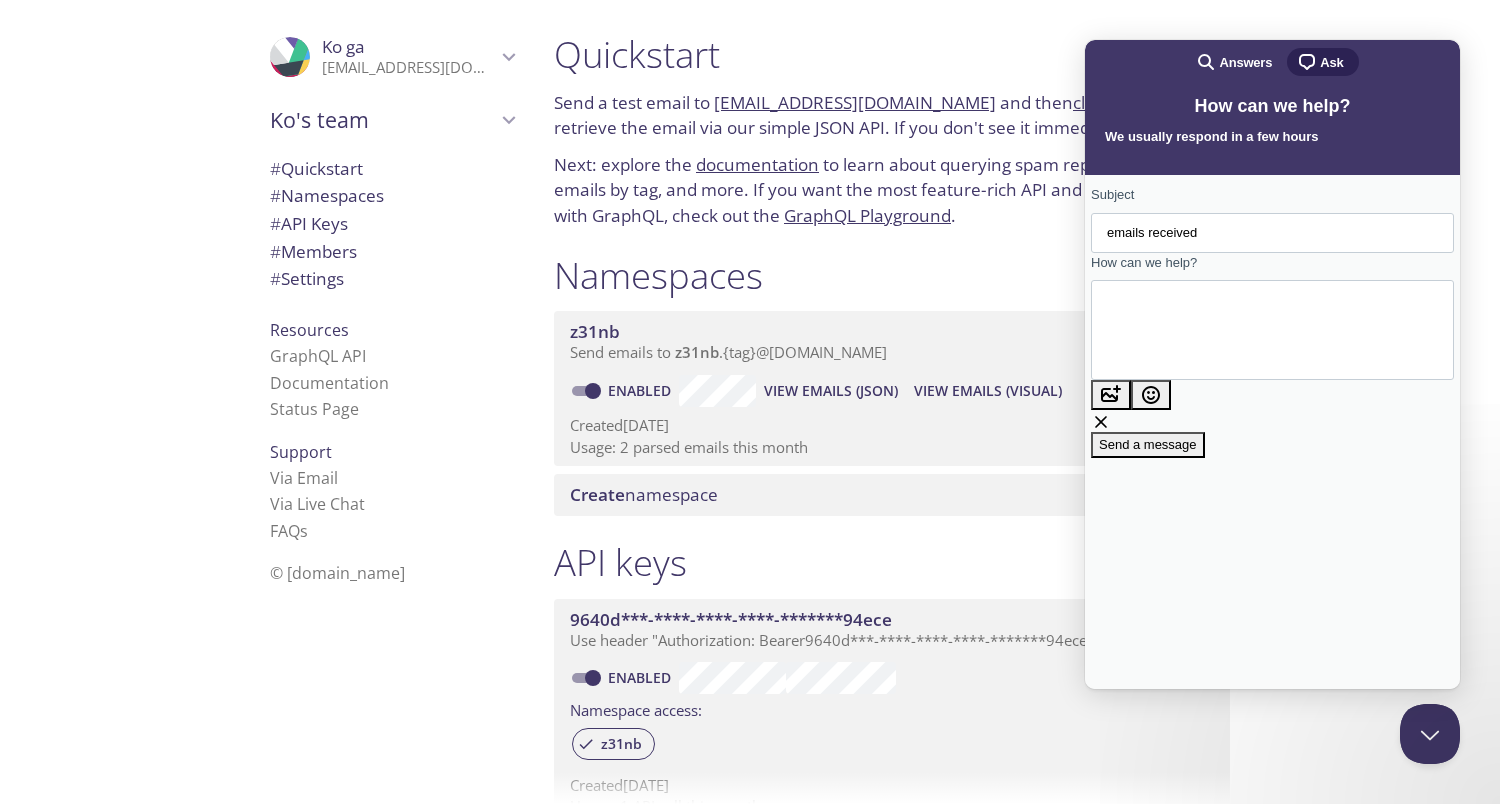 type on "Are emails received at test mail.app public or private?" 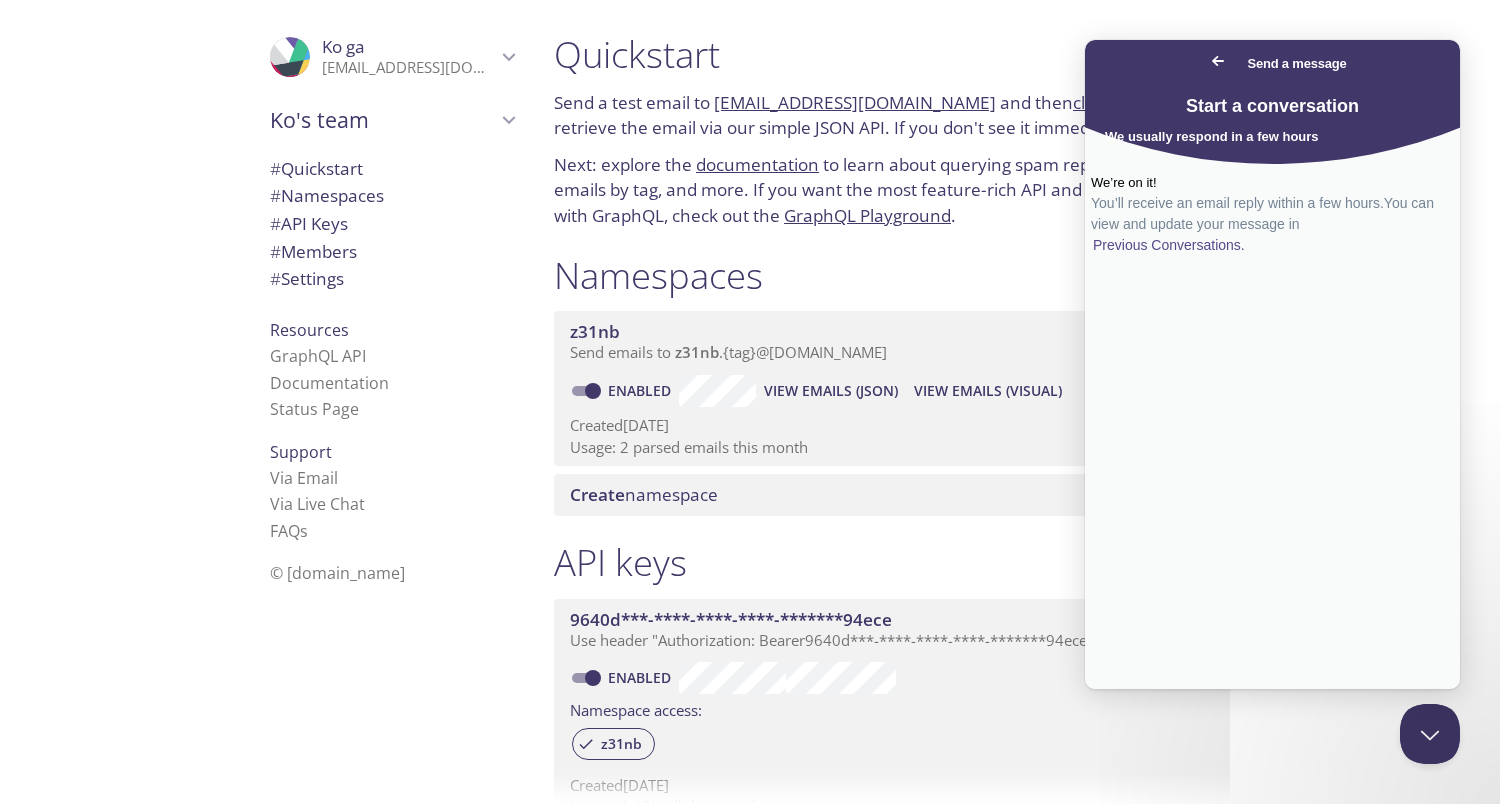 click on "Go back" at bounding box center [1218, 61] 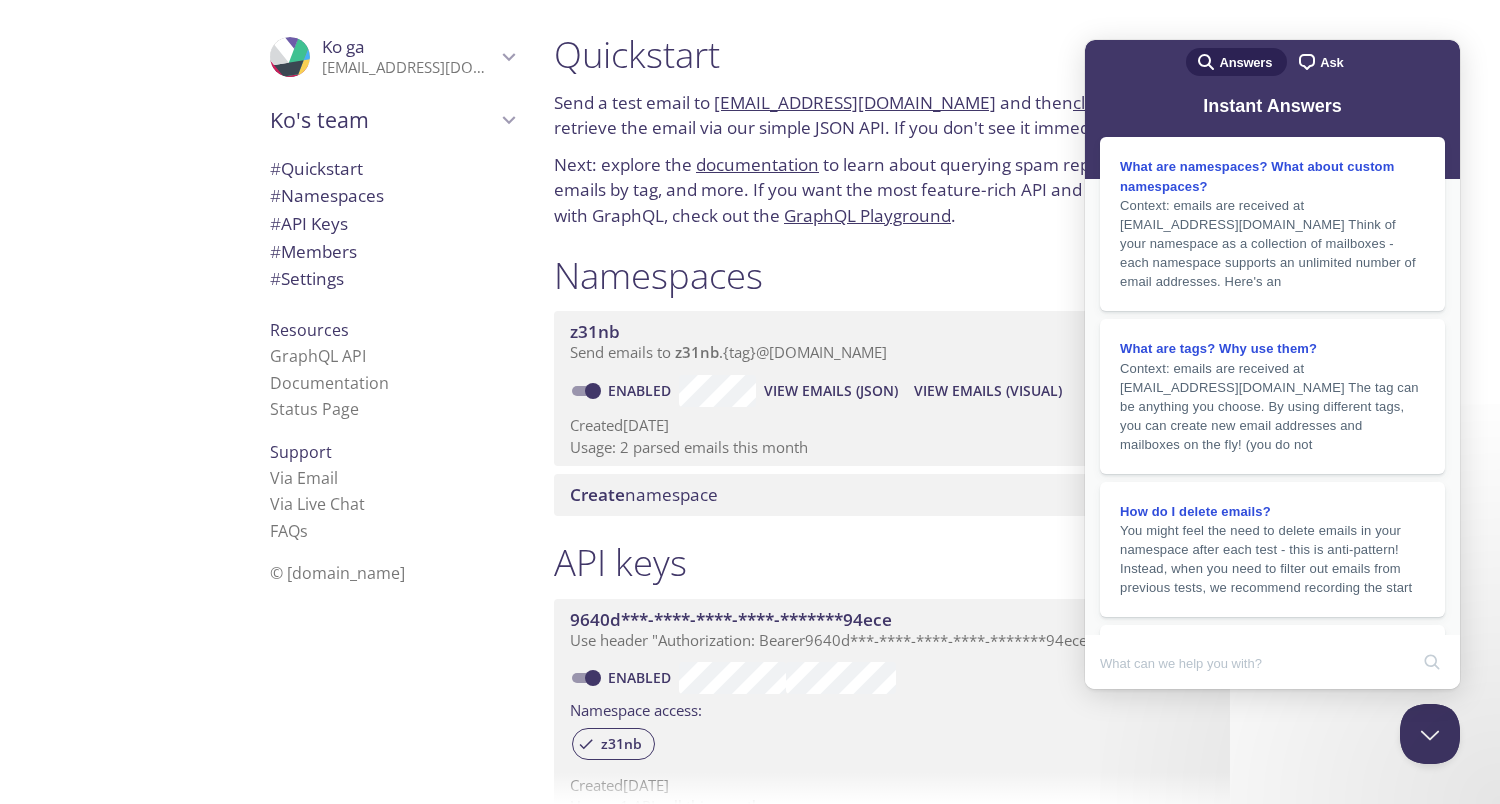 click on "Quickstart" at bounding box center (892, 54) 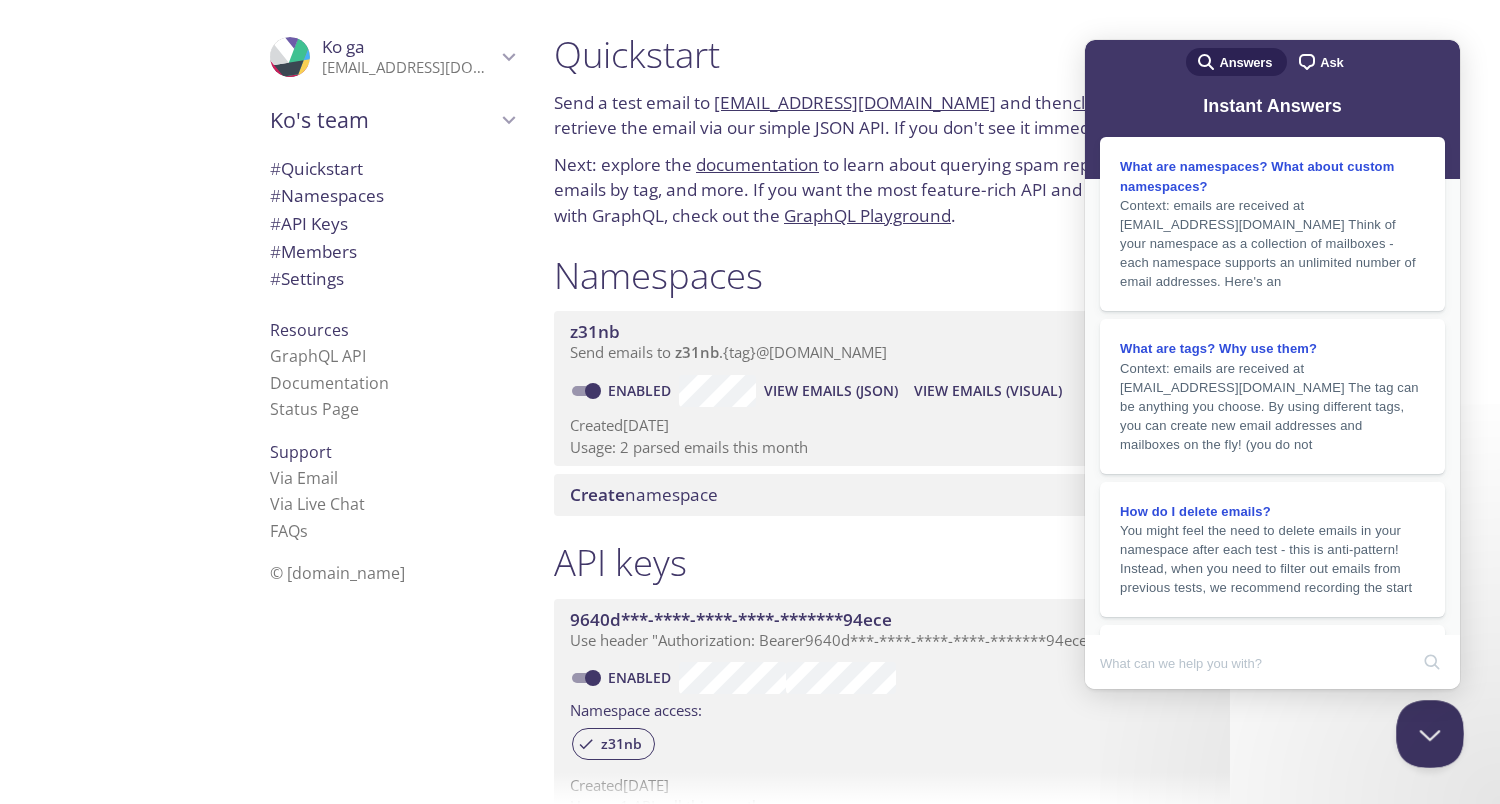 click at bounding box center (1426, 730) 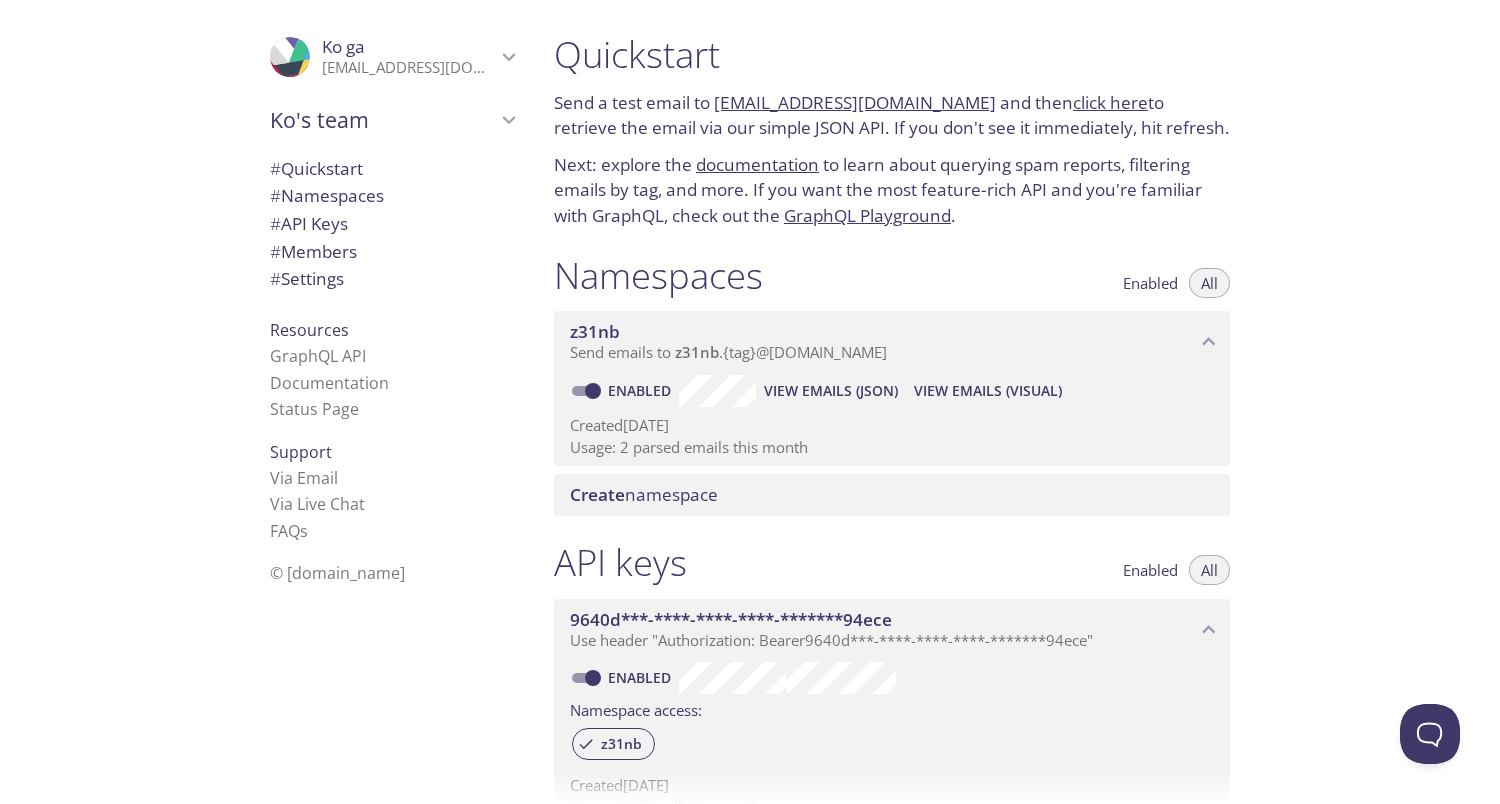 scroll, scrollTop: 0, scrollLeft: 0, axis: both 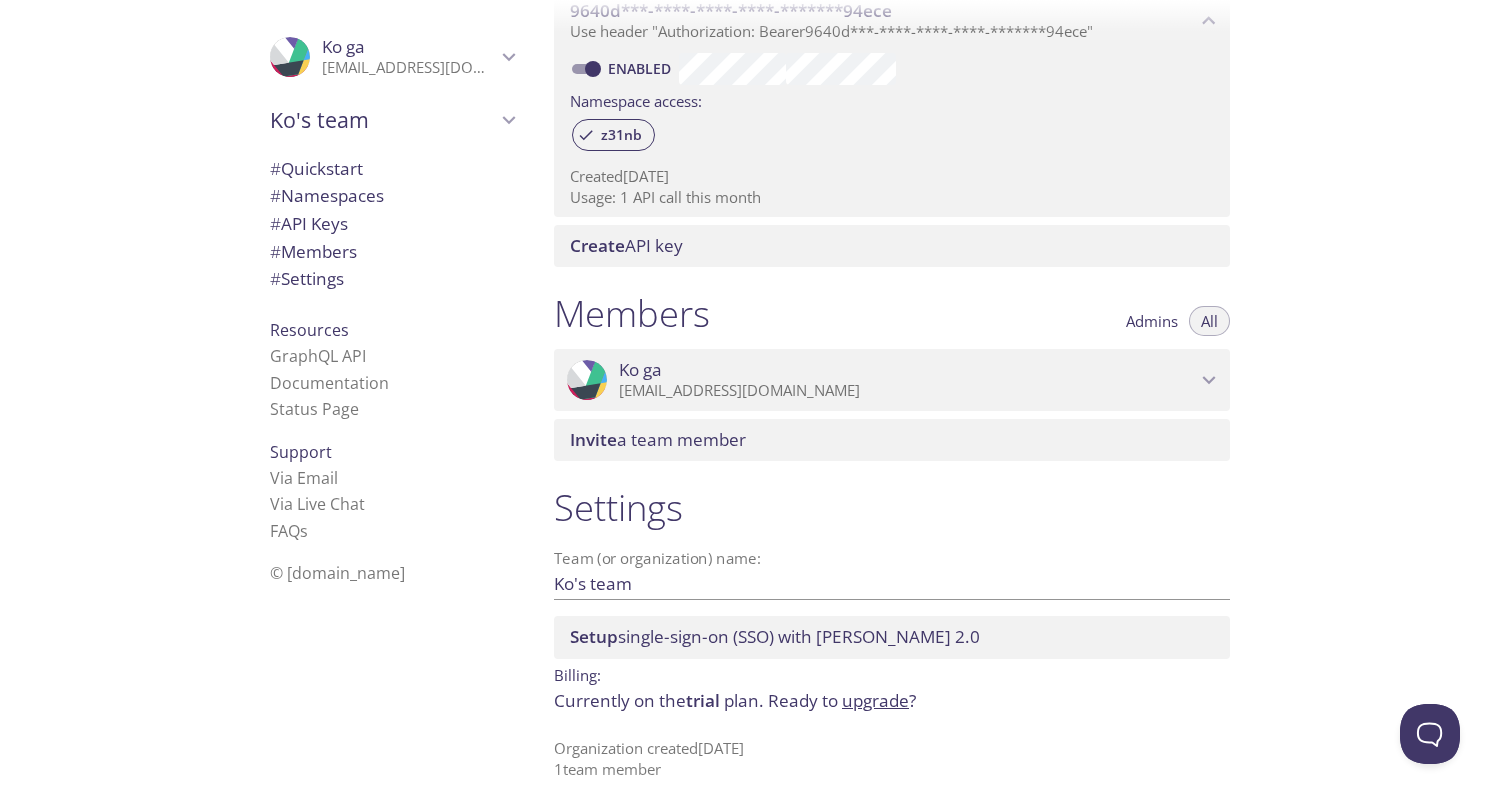 click on "upgrade" at bounding box center [875, 700] 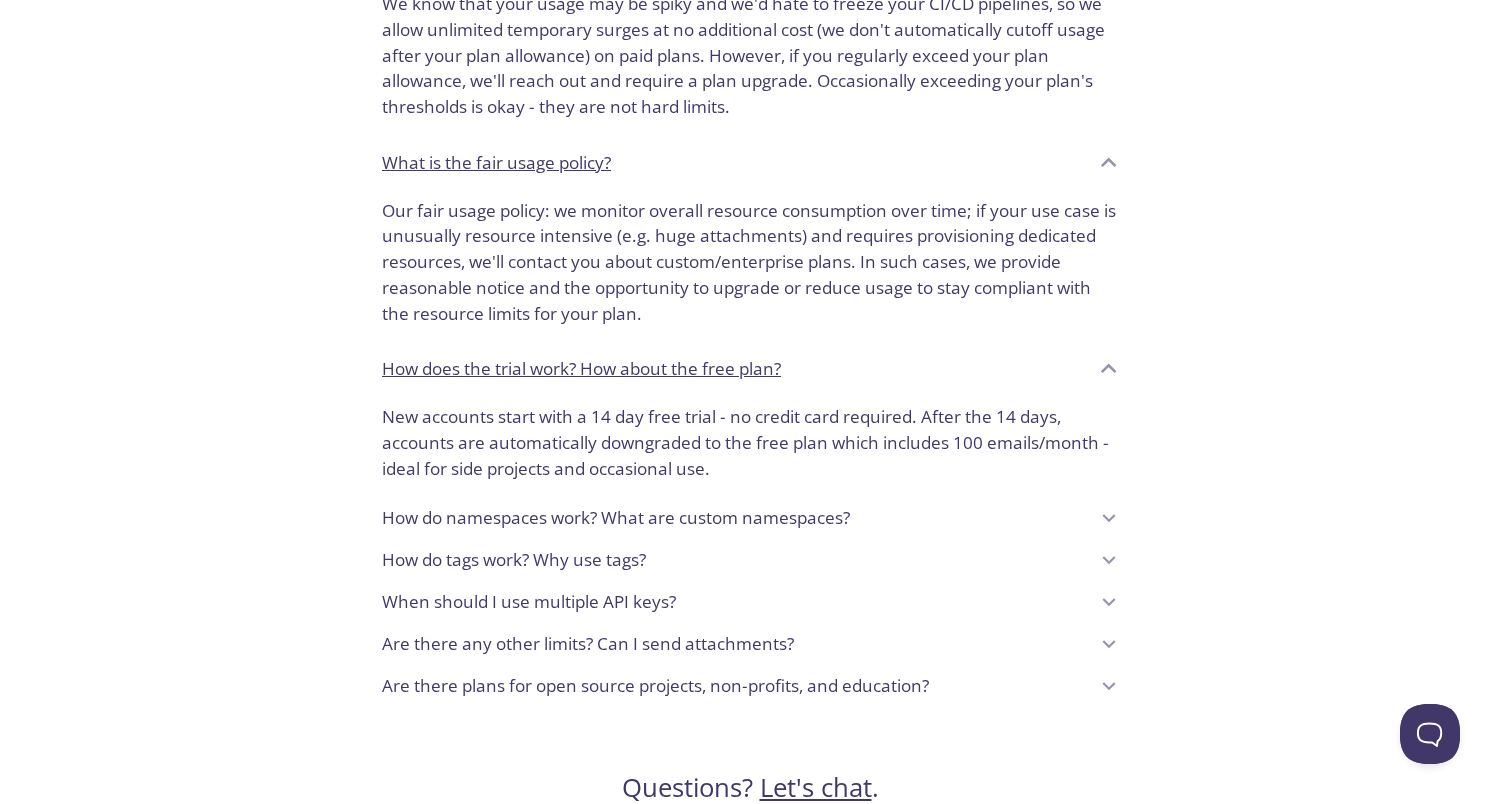 scroll, scrollTop: 1494, scrollLeft: 0, axis: vertical 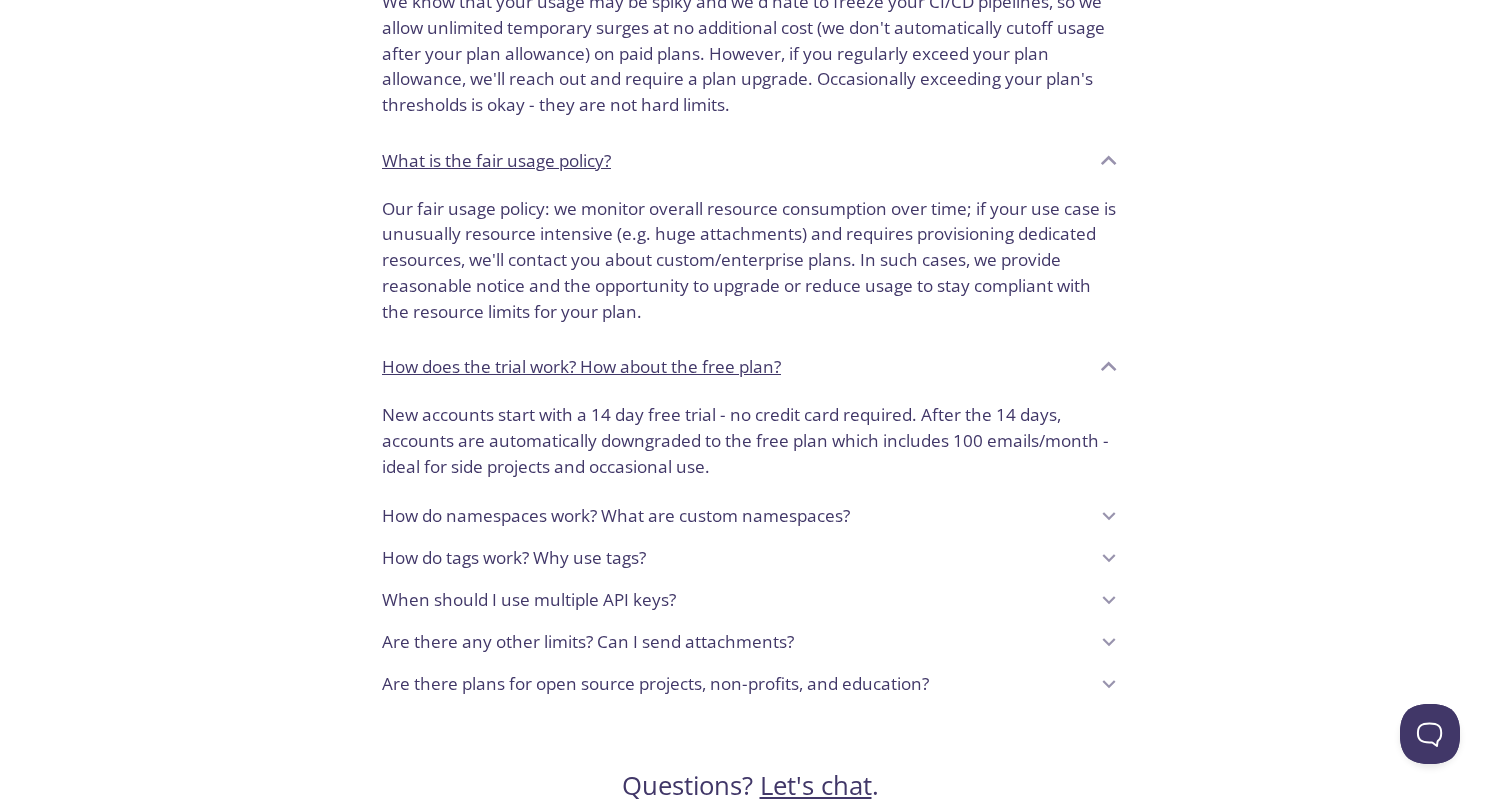 click on "When should I use multiple API keys?" at bounding box center (529, 600) 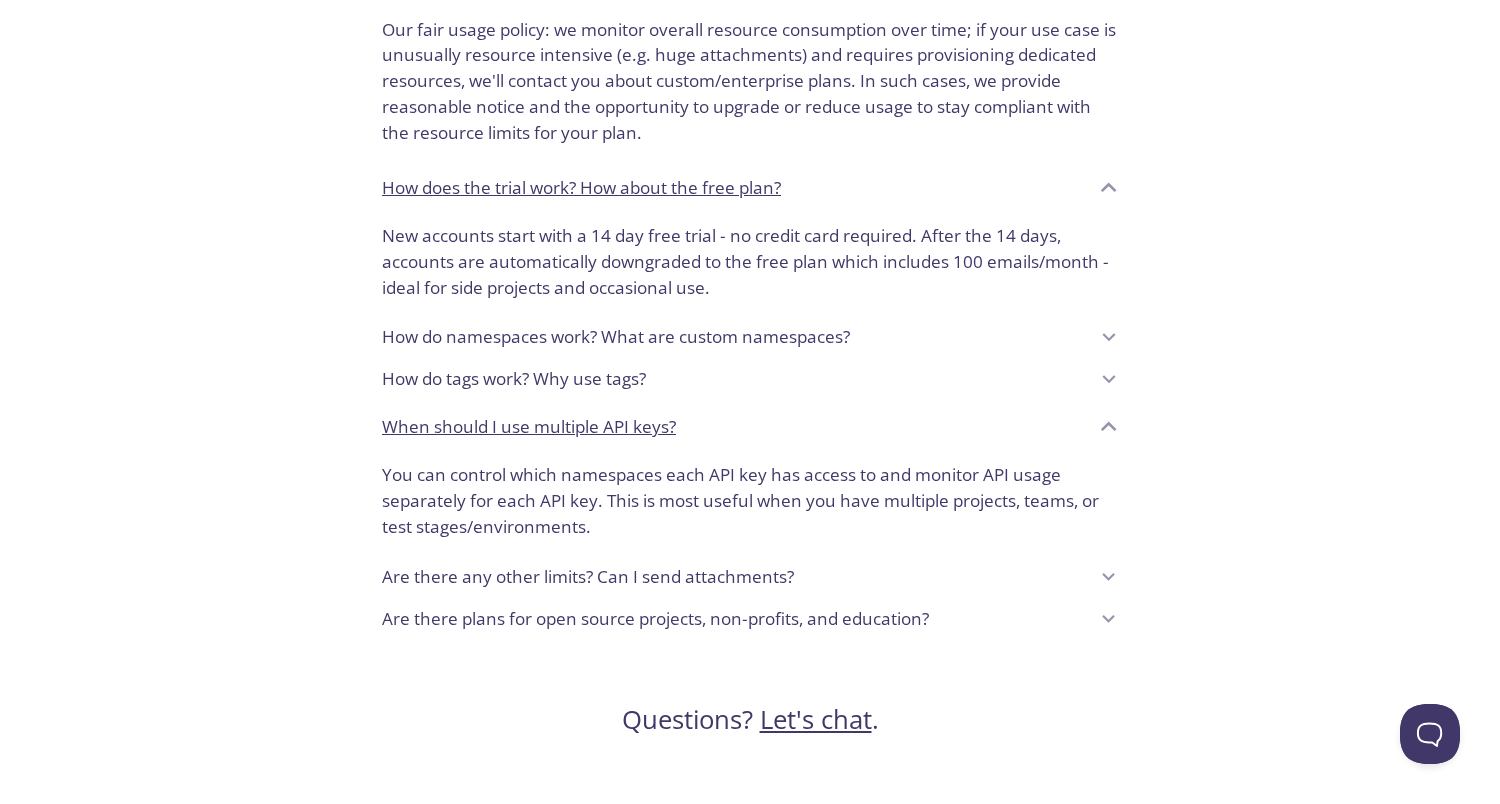 scroll, scrollTop: 1674, scrollLeft: 0, axis: vertical 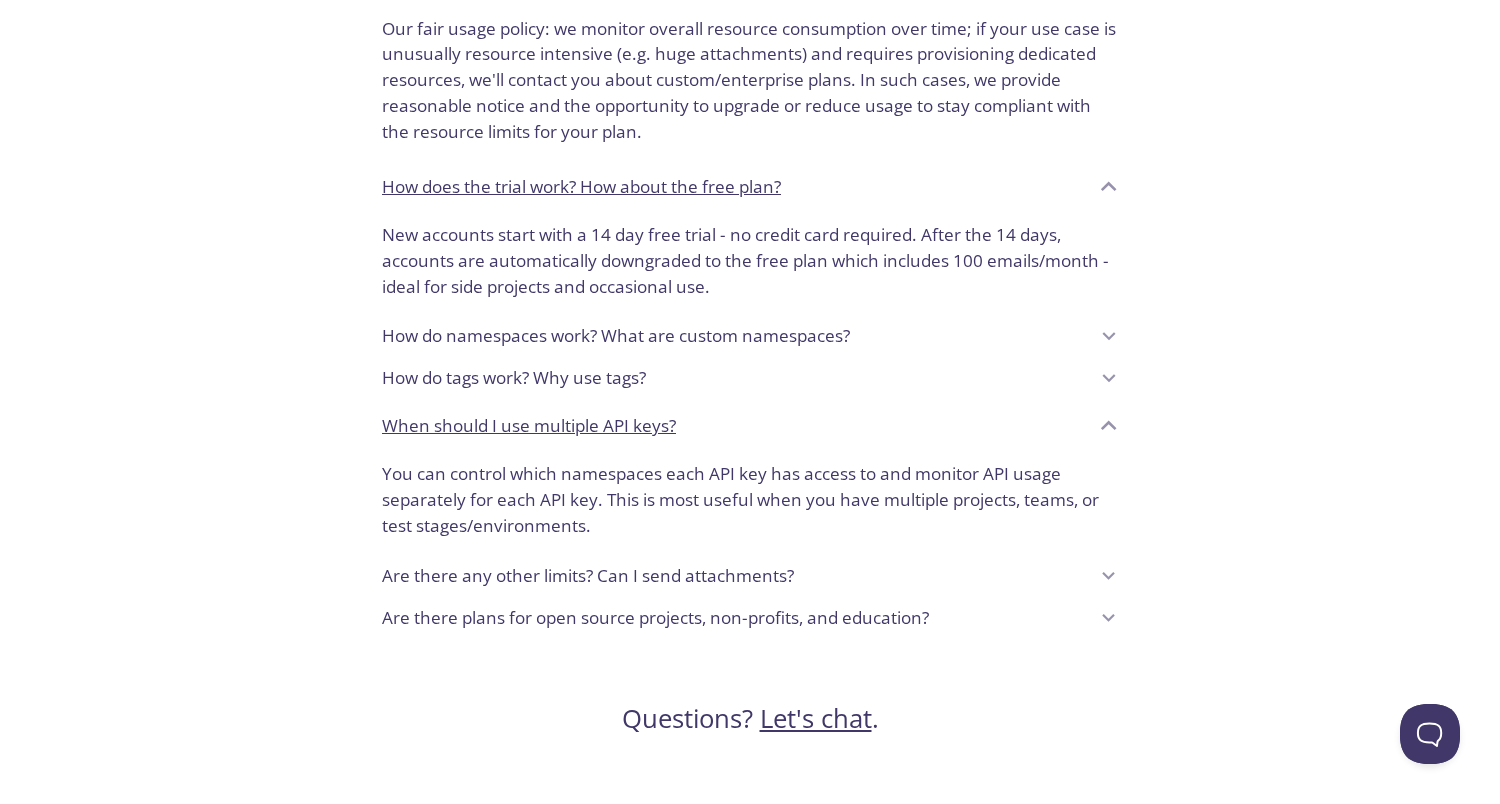 click on "Are there any other limits? Can I send attachments?" at bounding box center (588, 576) 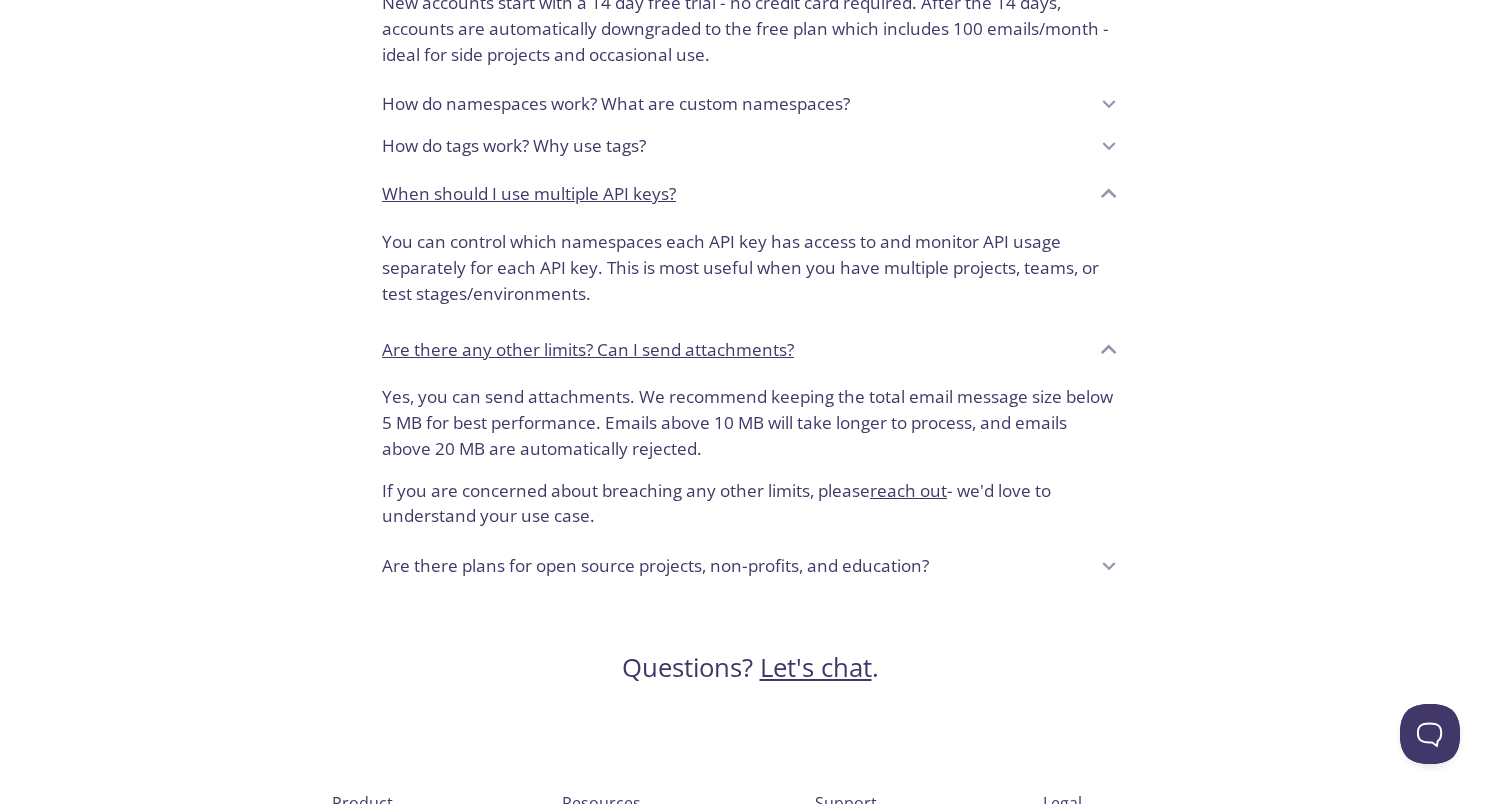 scroll, scrollTop: 1914, scrollLeft: 0, axis: vertical 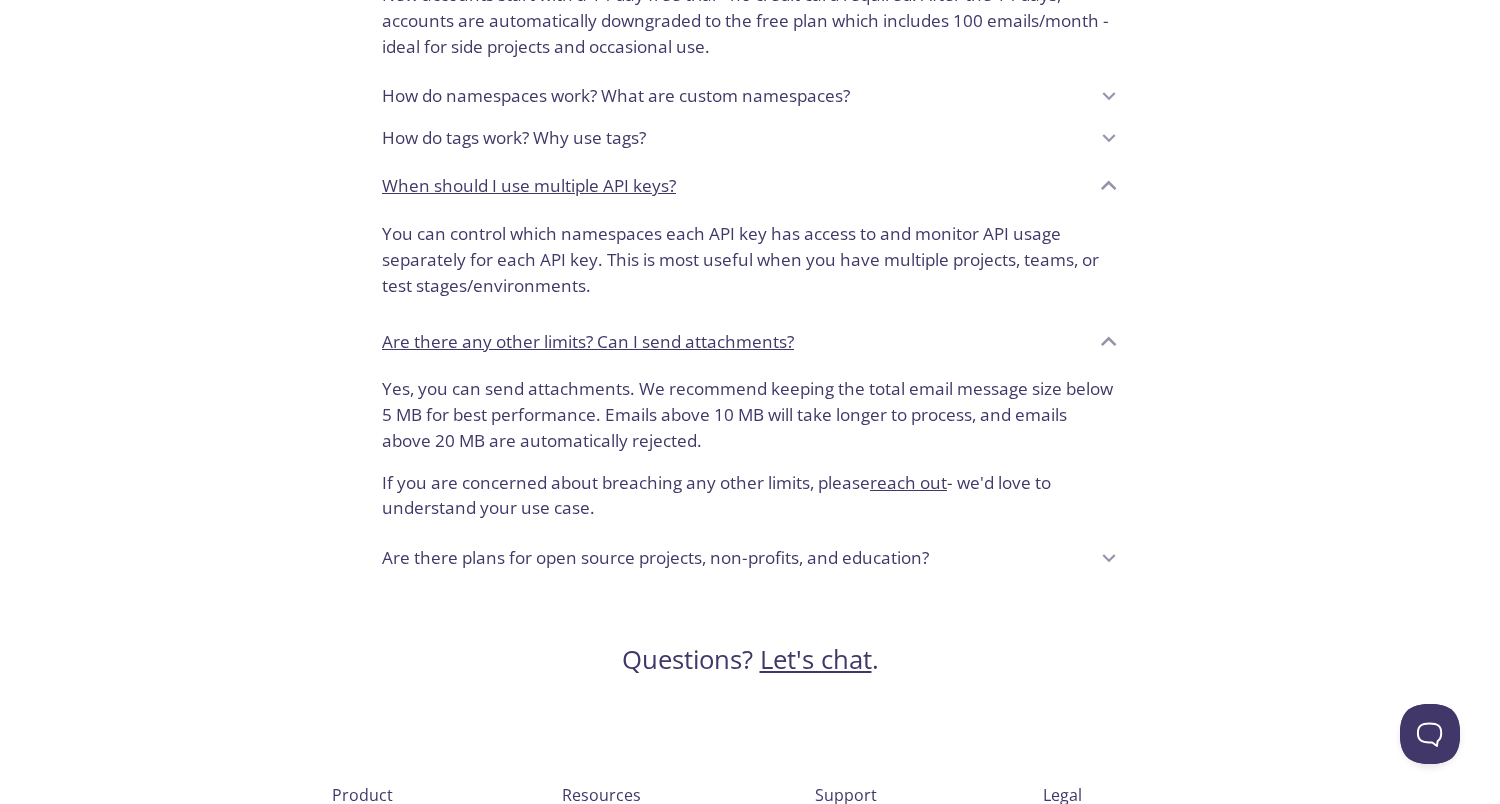 click on "Are there plans for open source projects, non-profits, and education?" at bounding box center (655, 558) 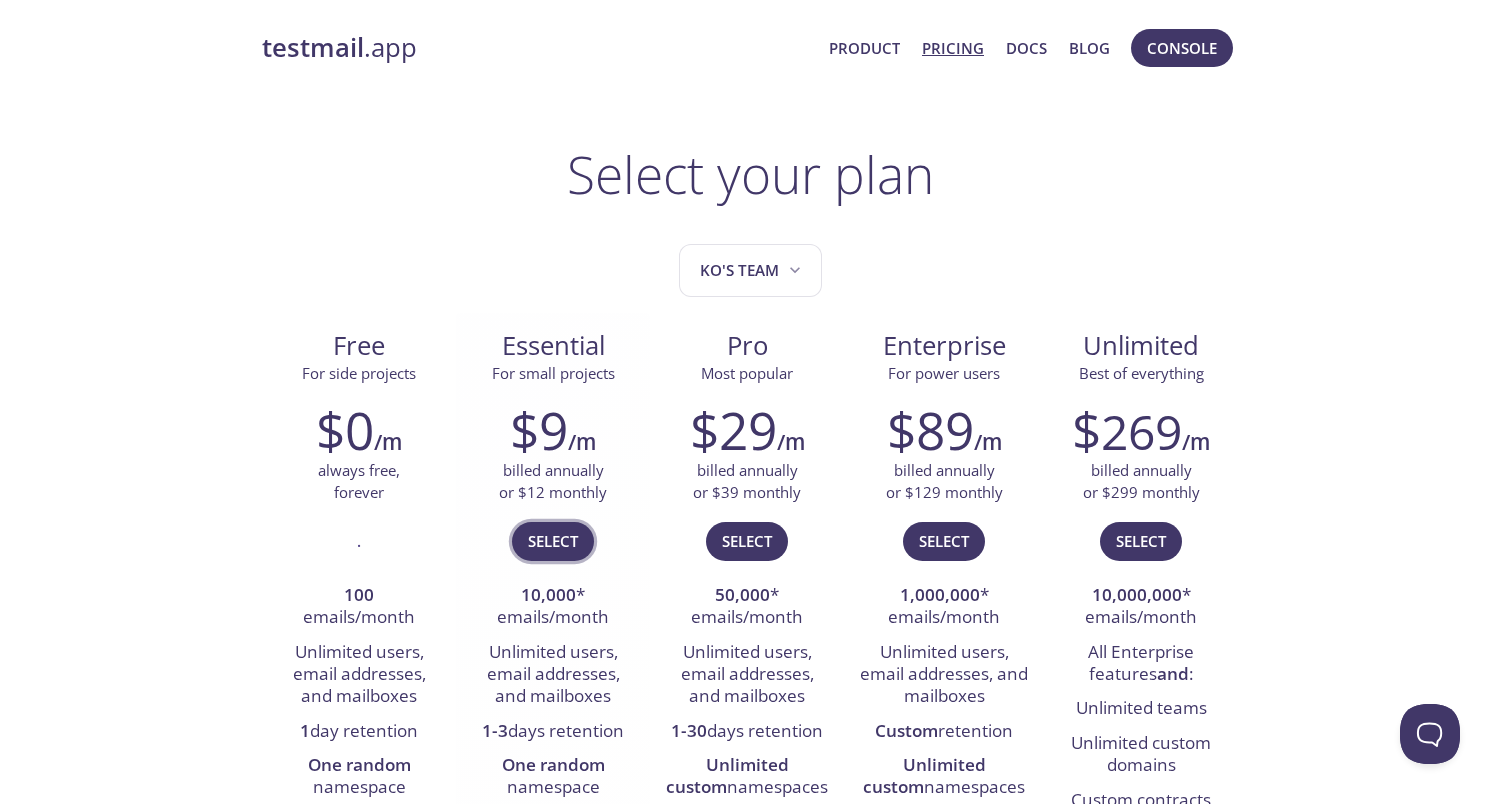scroll, scrollTop: 0, scrollLeft: 0, axis: both 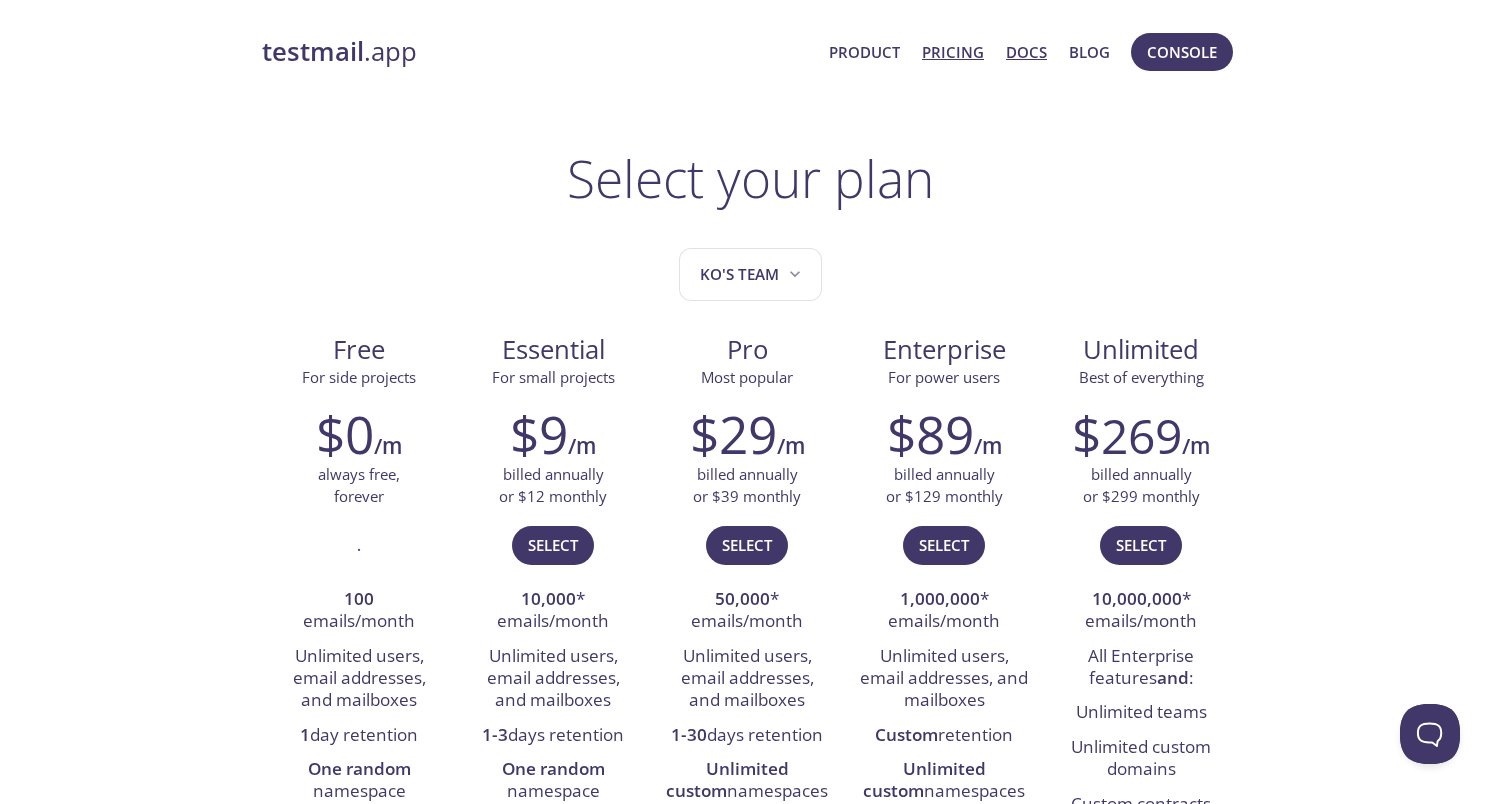 click on "Docs" at bounding box center [1026, 52] 